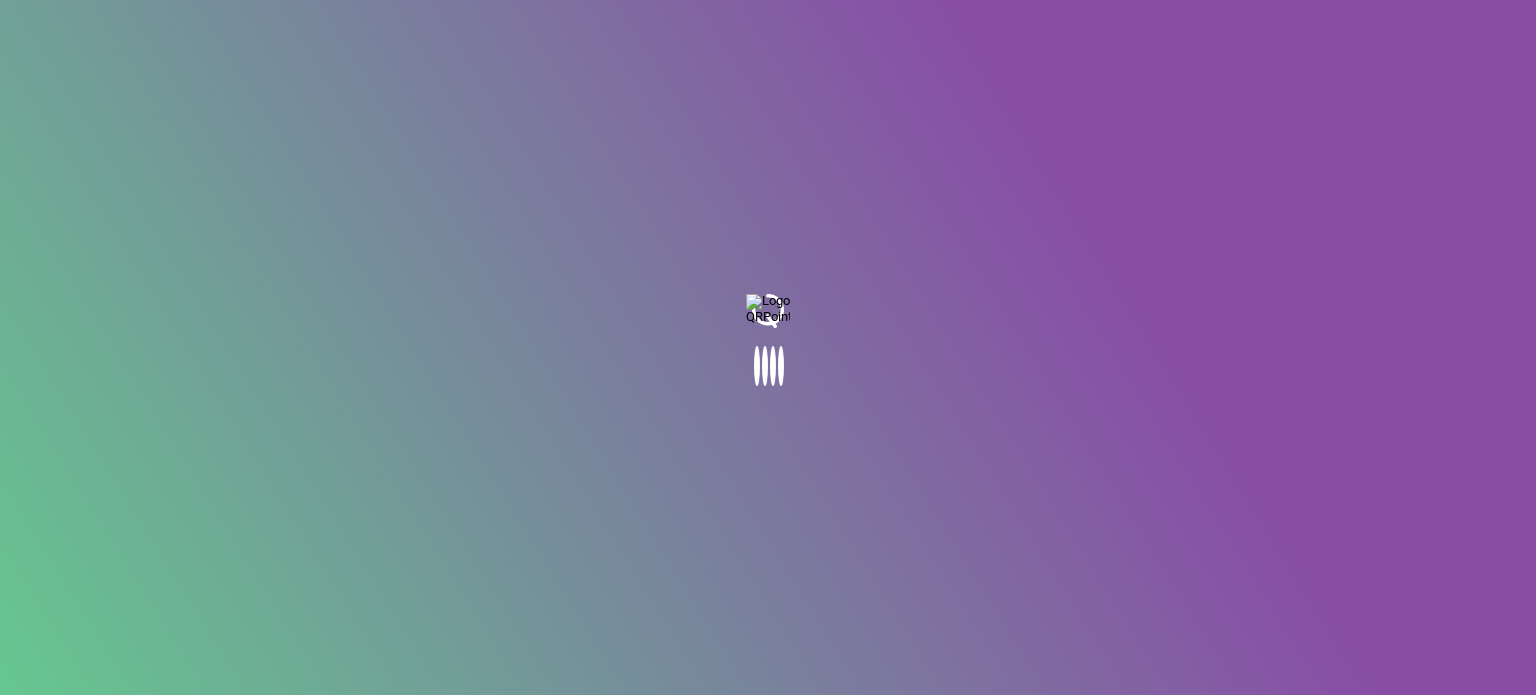 scroll, scrollTop: 0, scrollLeft: 0, axis: both 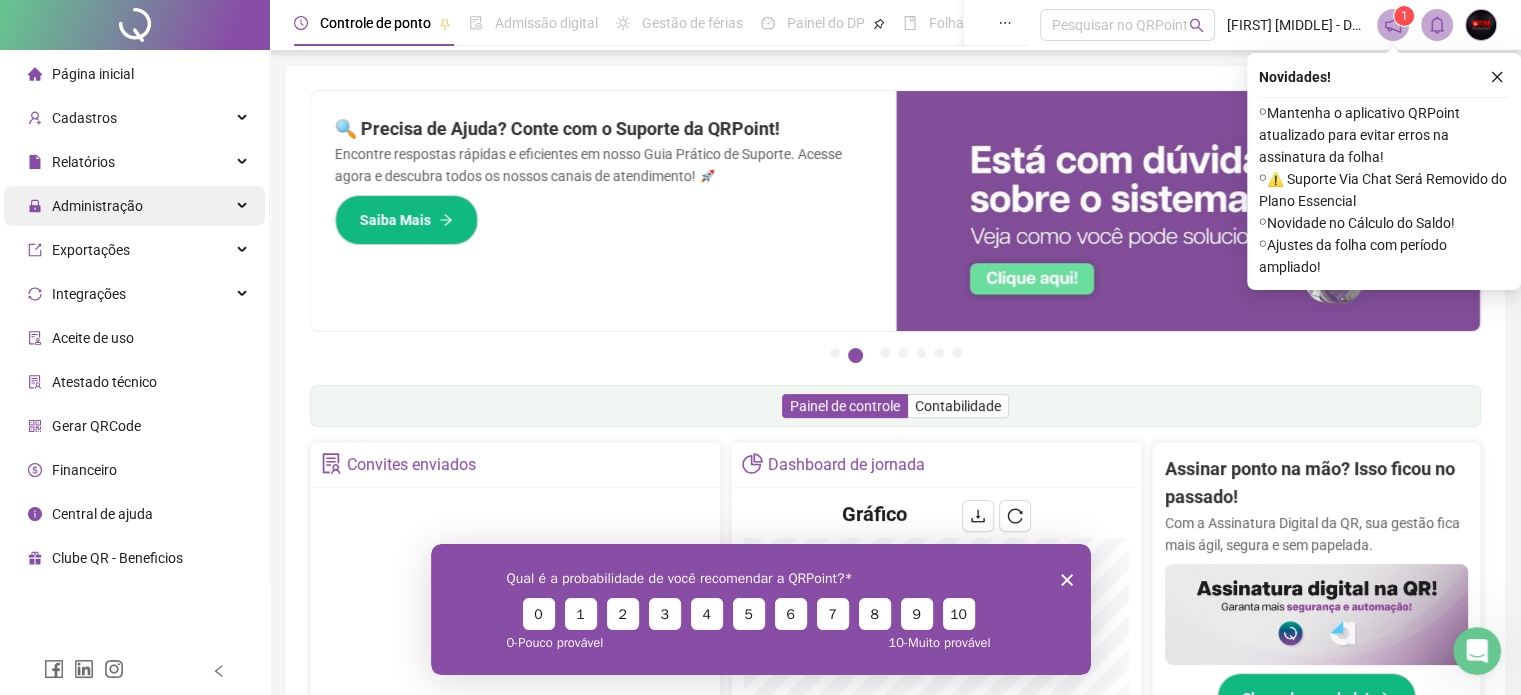 click on "Administração" at bounding box center [97, 206] 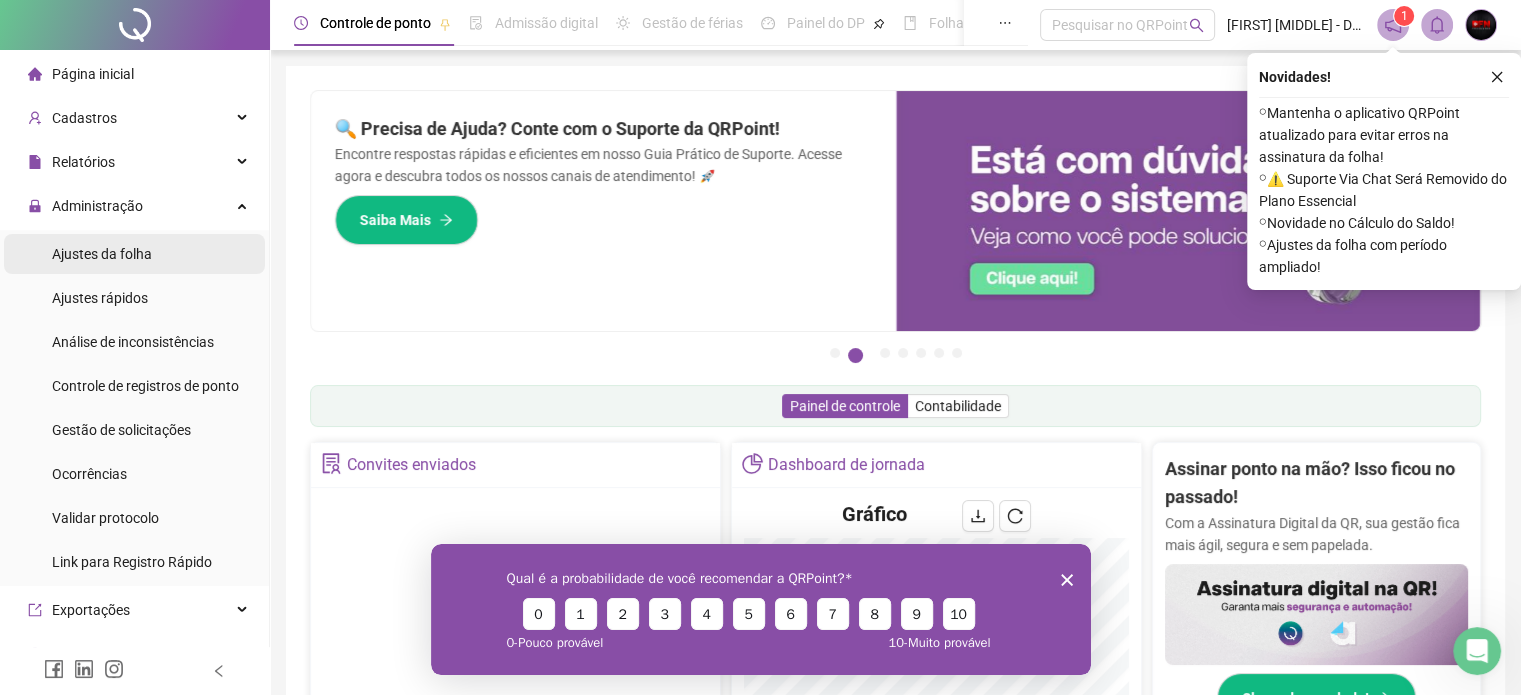 drag, startPoint x: 120, startPoint y: 258, endPoint x: 100, endPoint y: 258, distance: 20 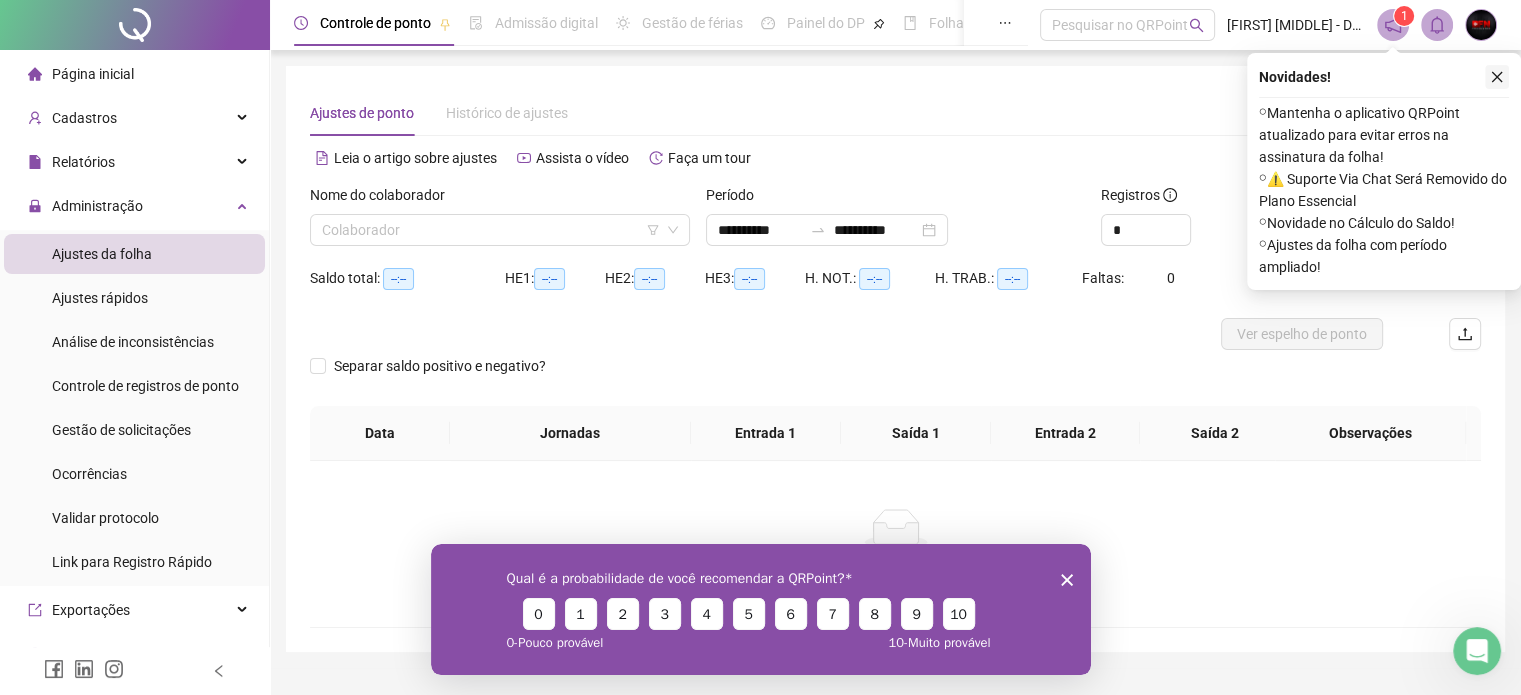 click 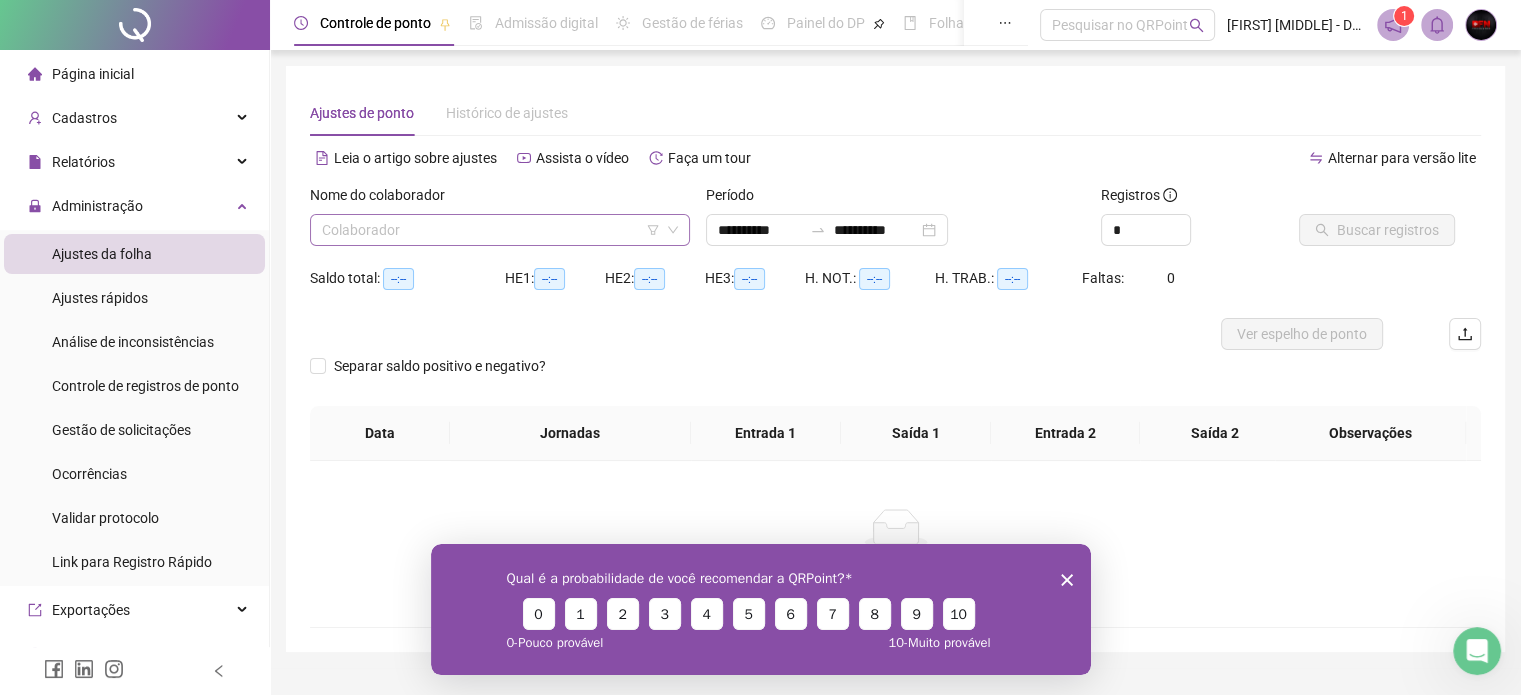 click at bounding box center (491, 230) 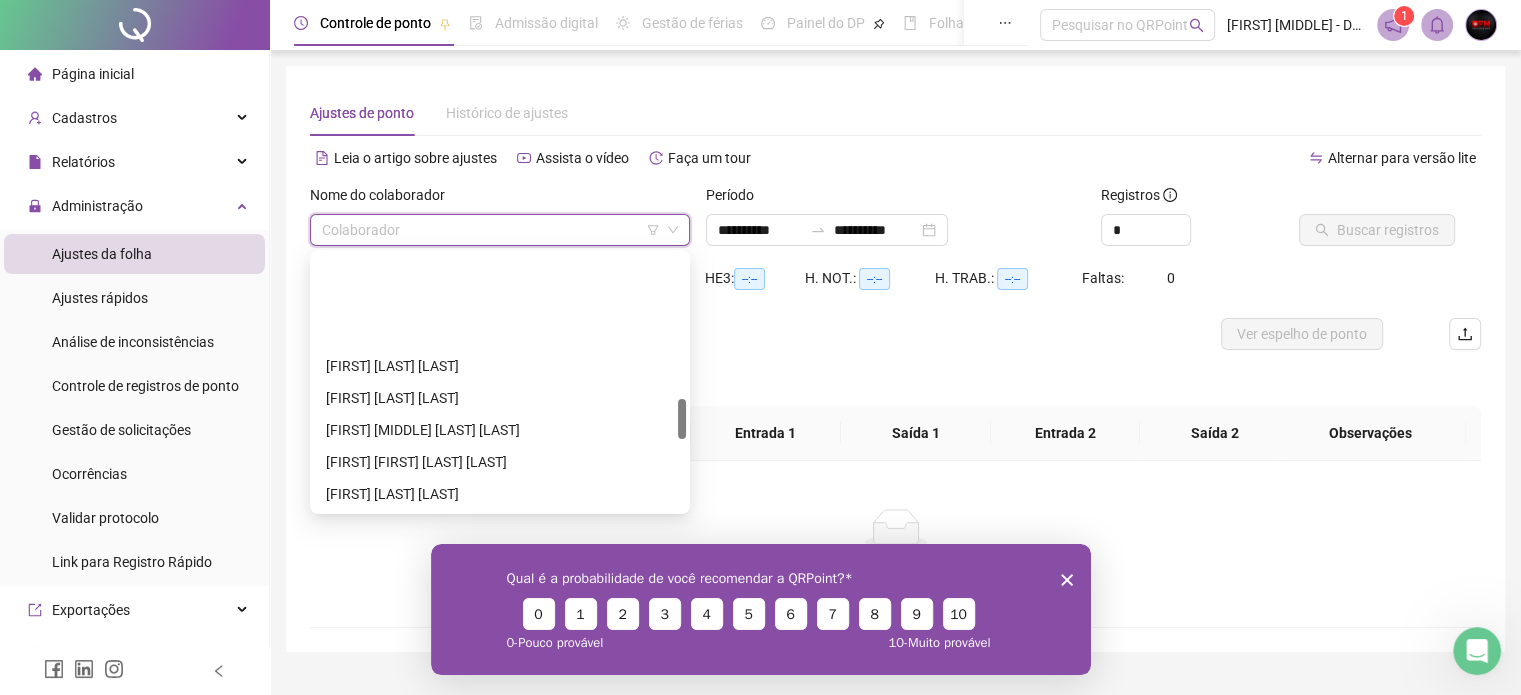 scroll, scrollTop: 900, scrollLeft: 0, axis: vertical 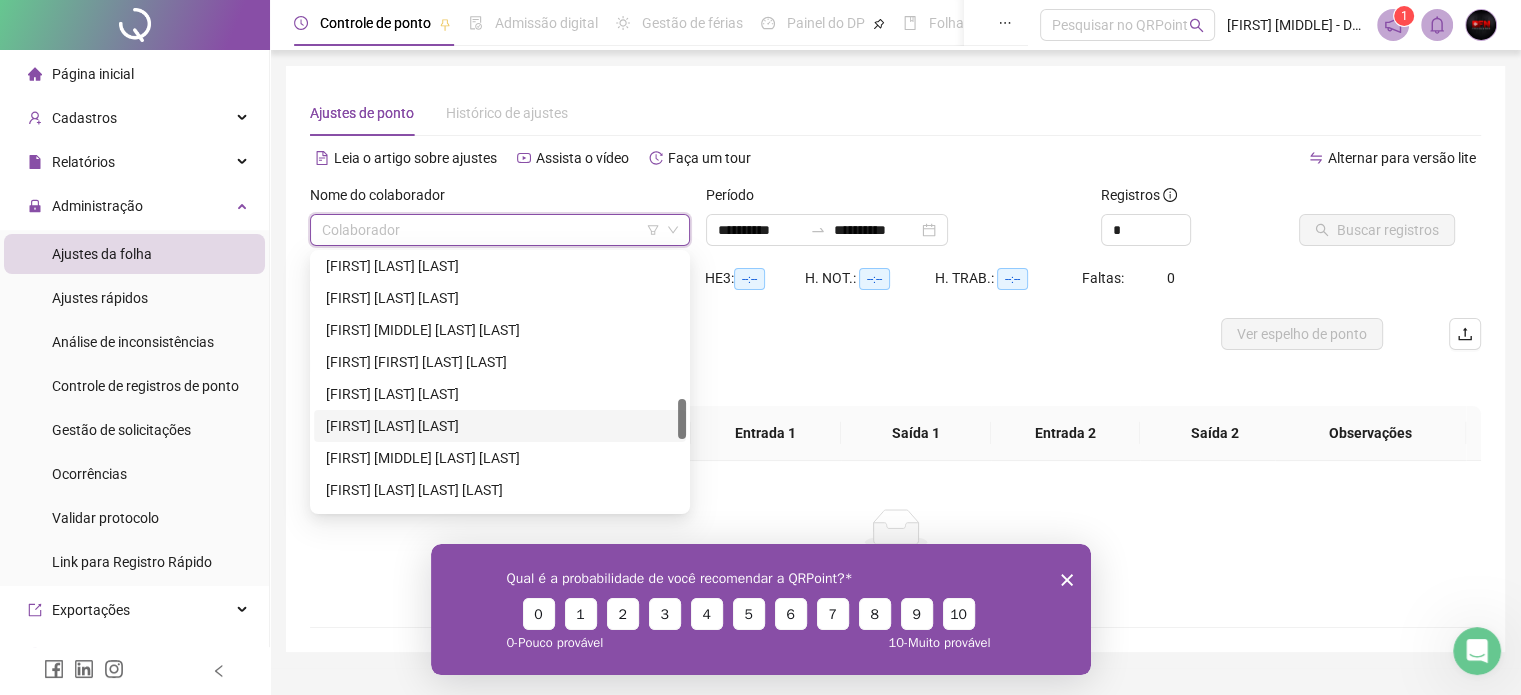 click on "[FIRST] [LAST] [LAST]" at bounding box center (500, 426) 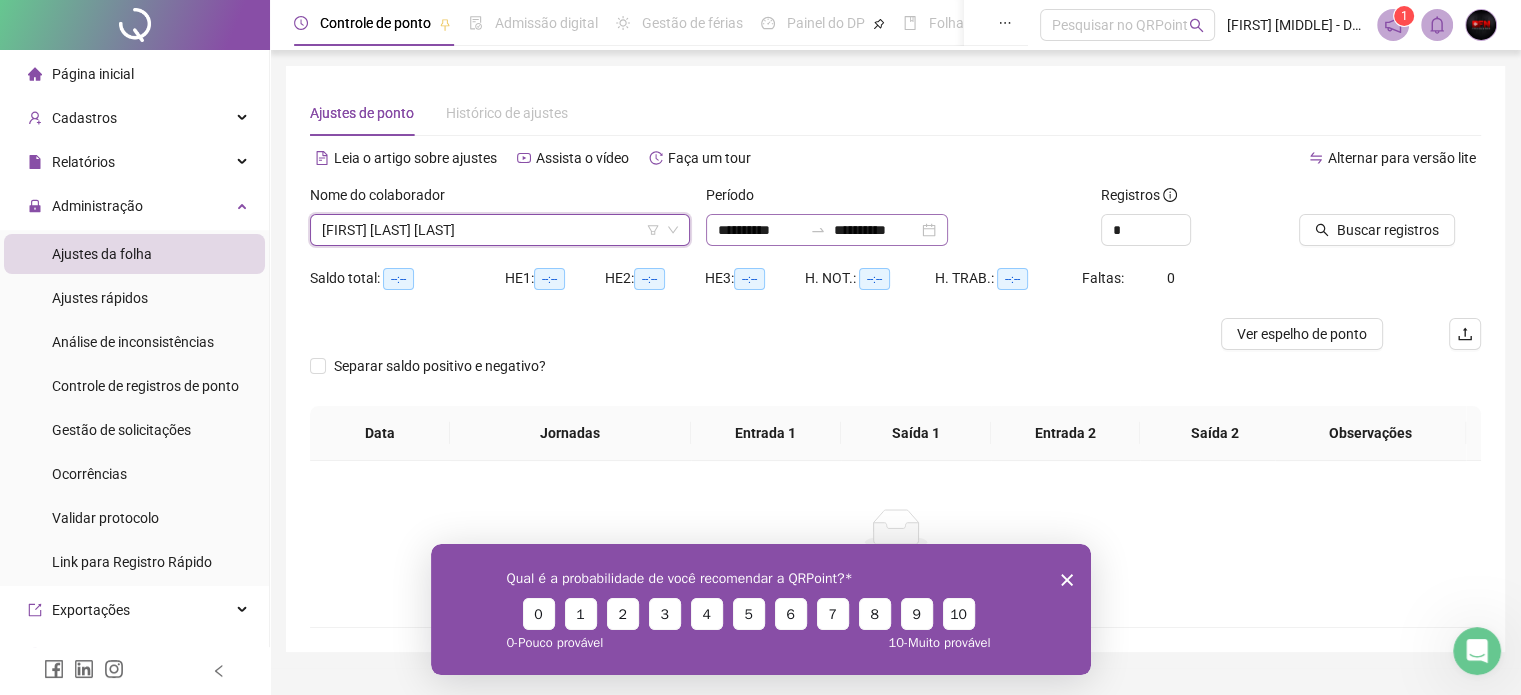 click on "**********" at bounding box center [827, 230] 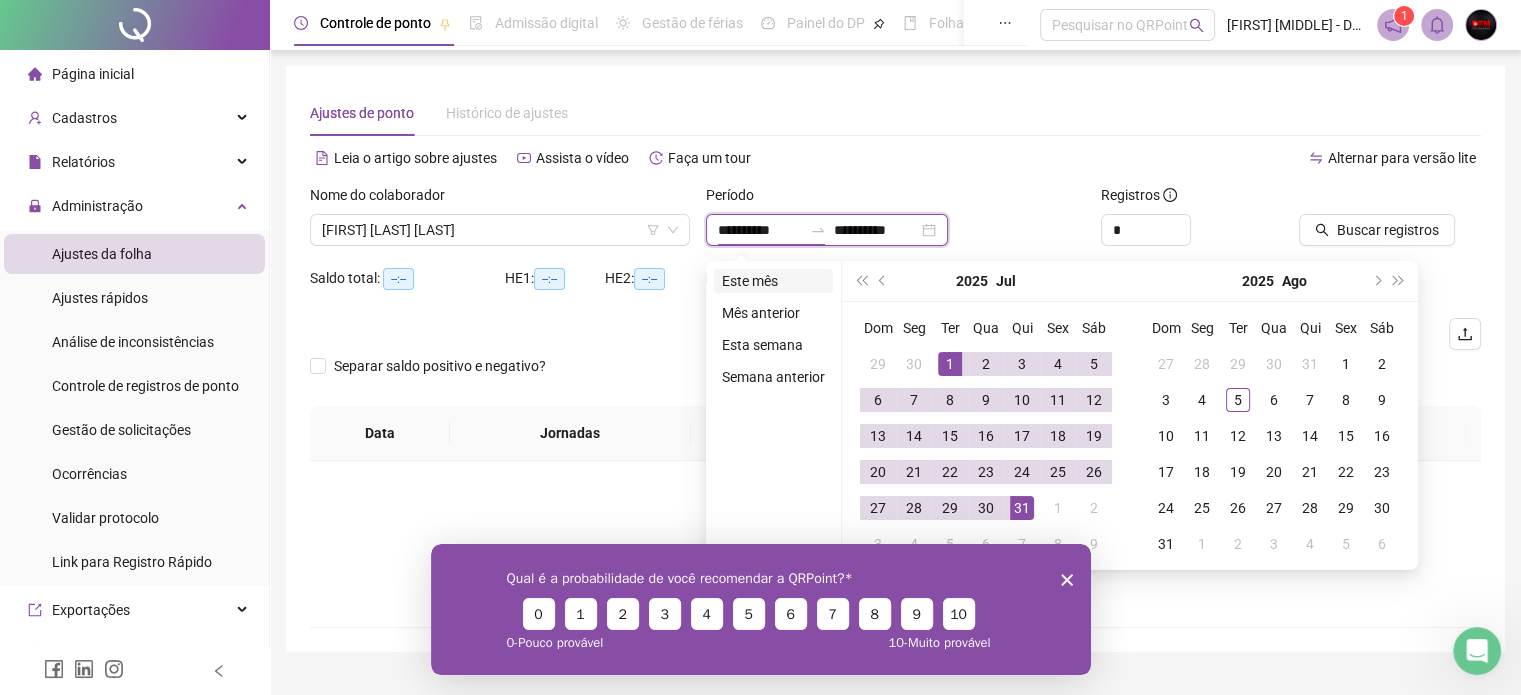 type on "**********" 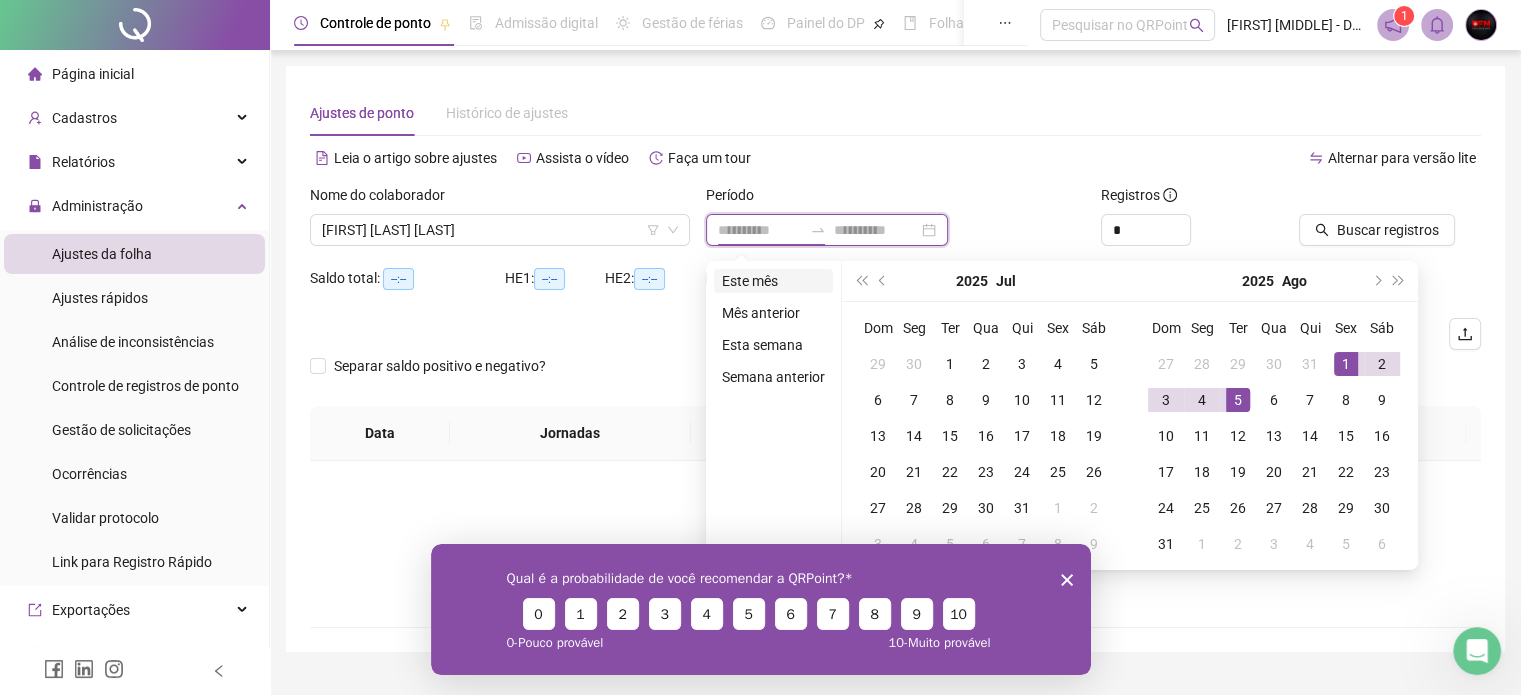 type on "**********" 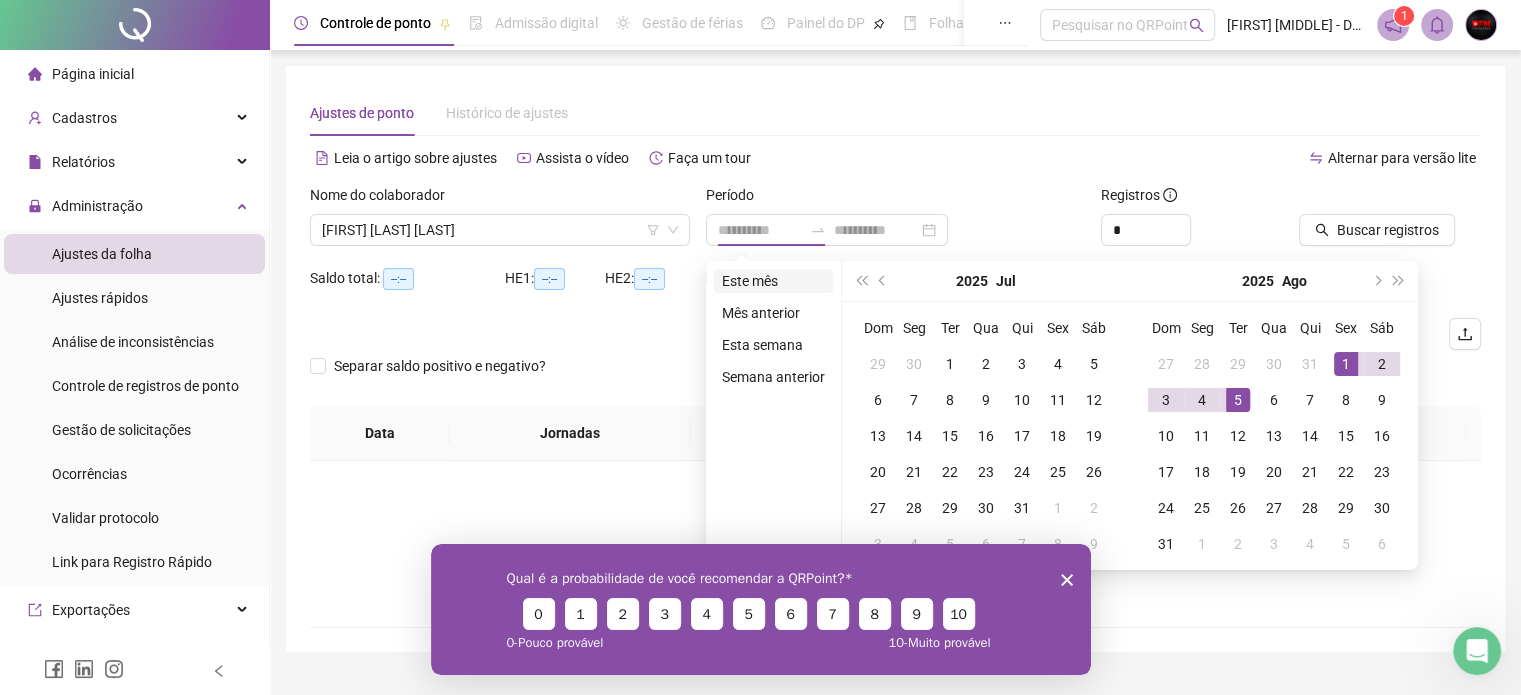 click on "Este mês" at bounding box center (773, 281) 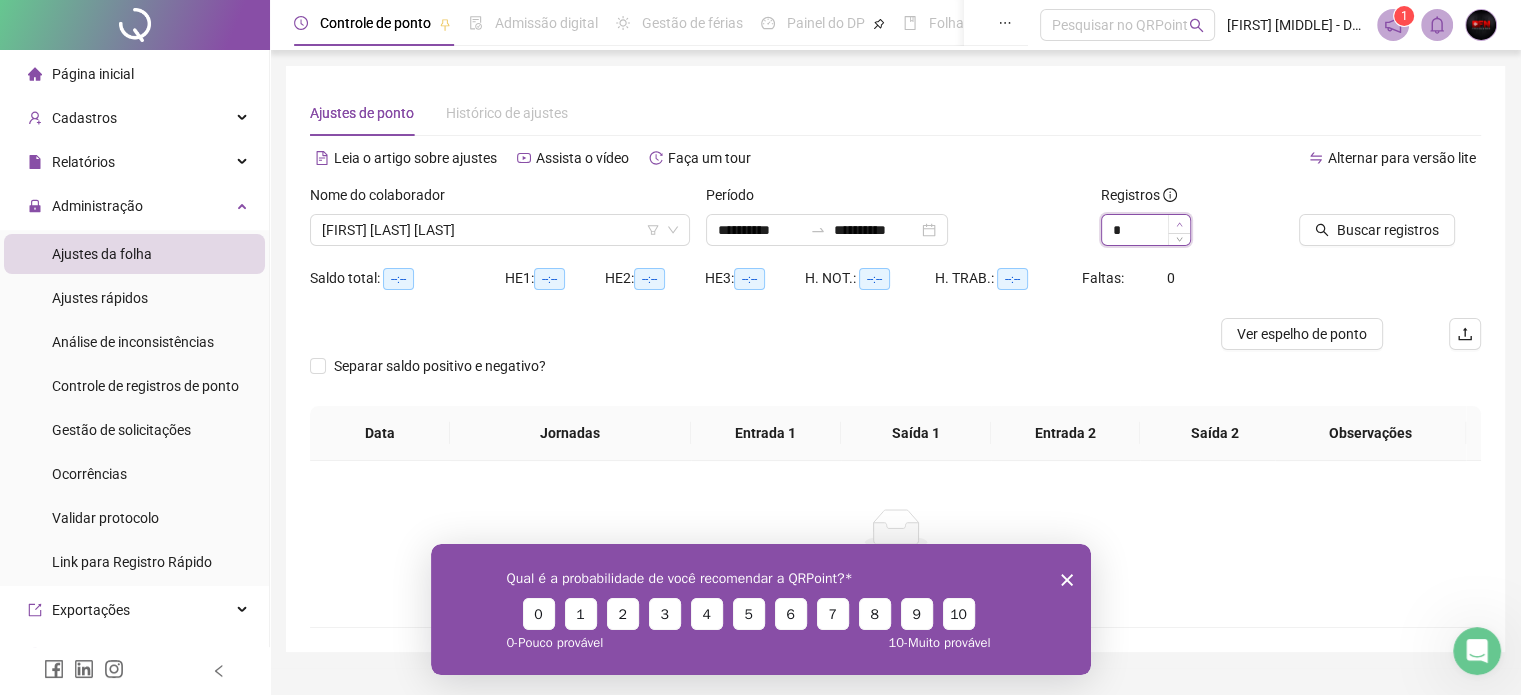 click at bounding box center (1179, 224) 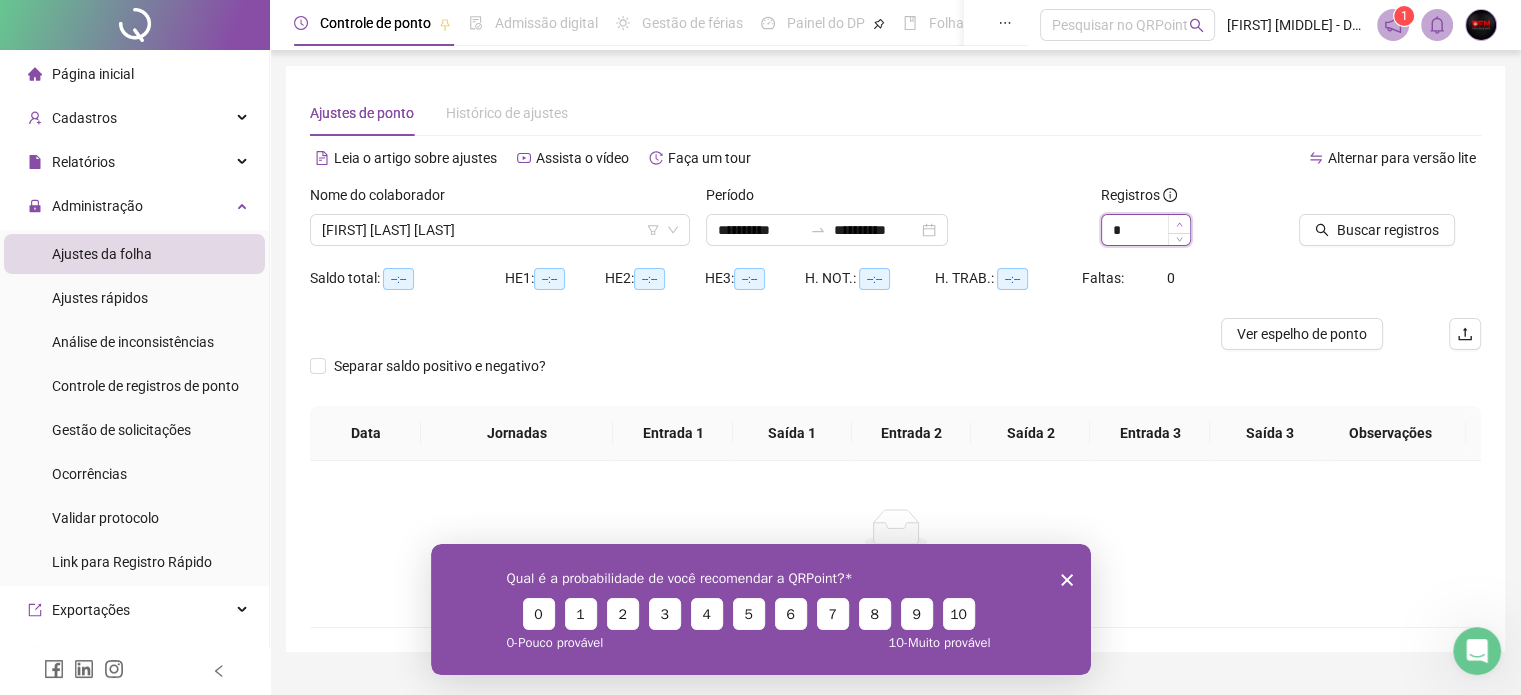 click at bounding box center [1179, 224] 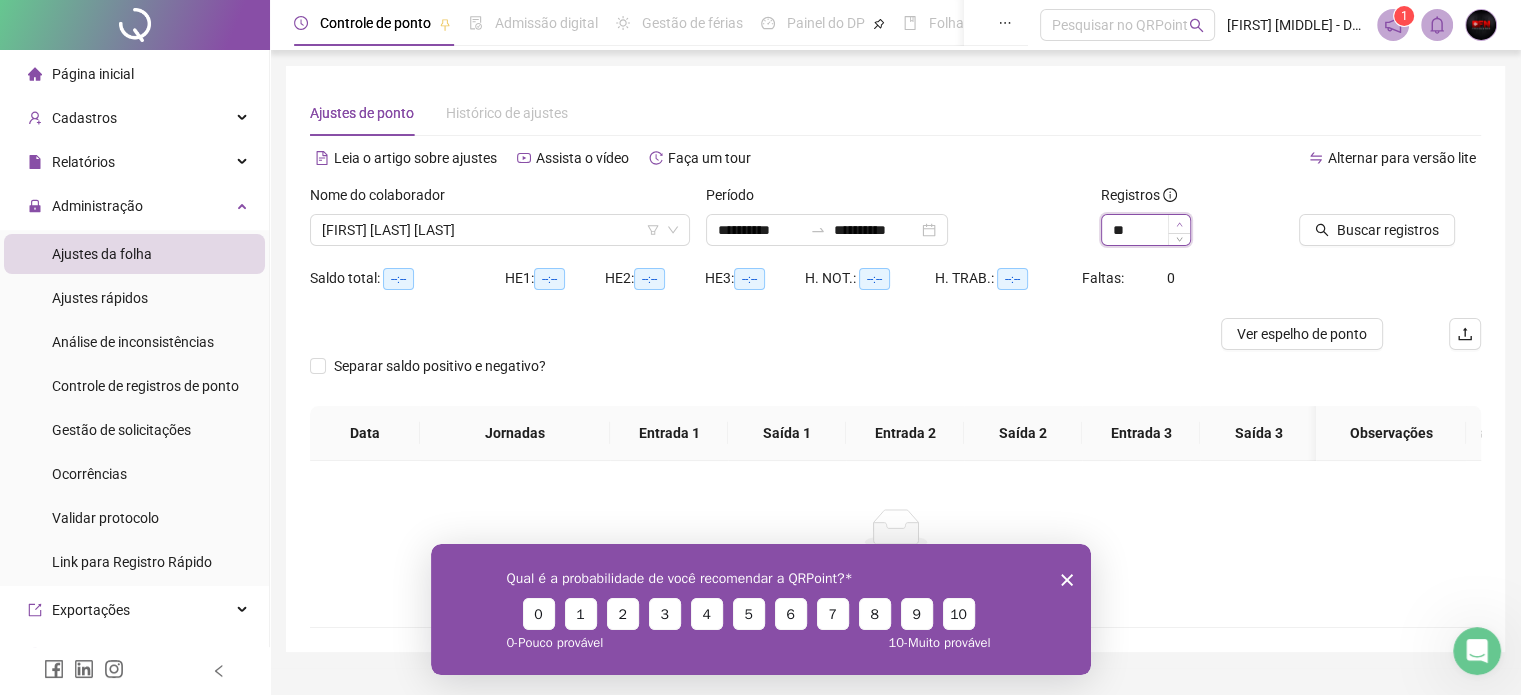 click at bounding box center [1179, 224] 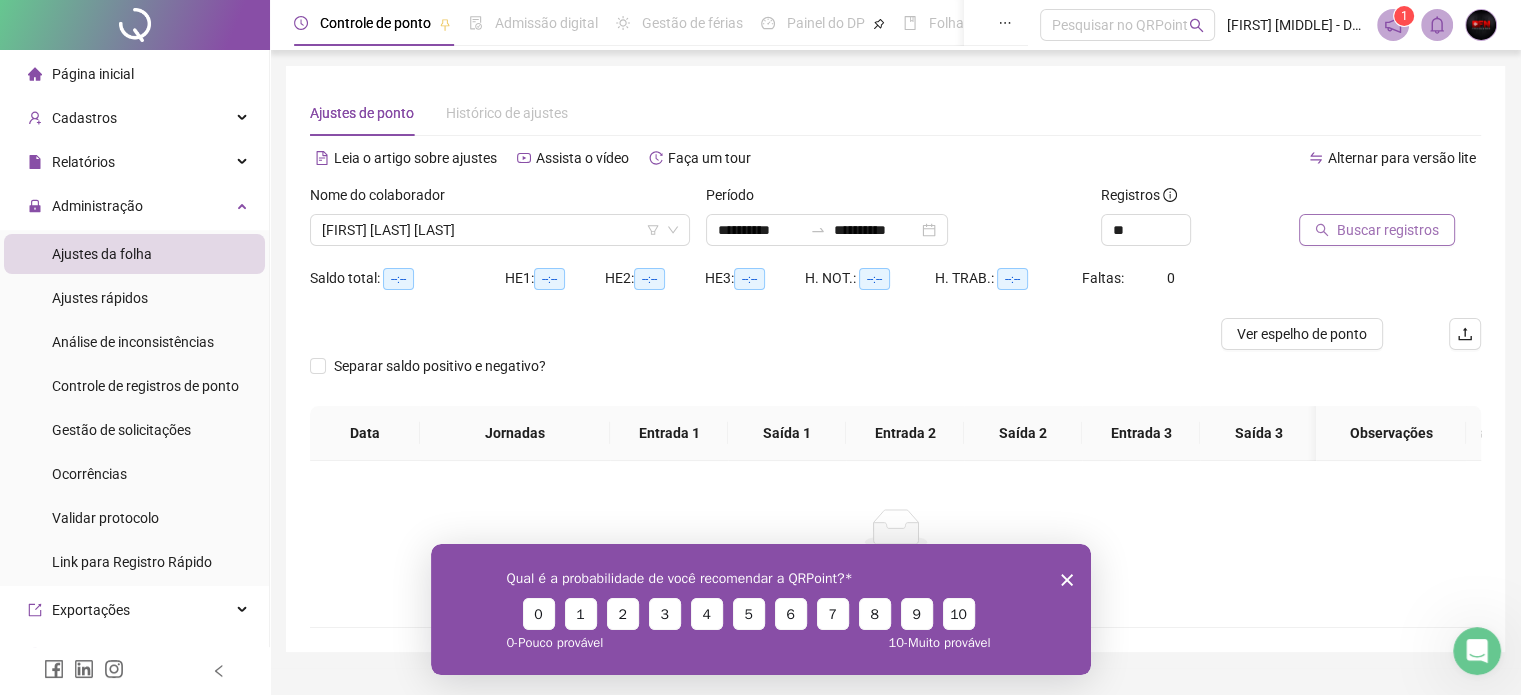 click on "Buscar registros" at bounding box center [1388, 230] 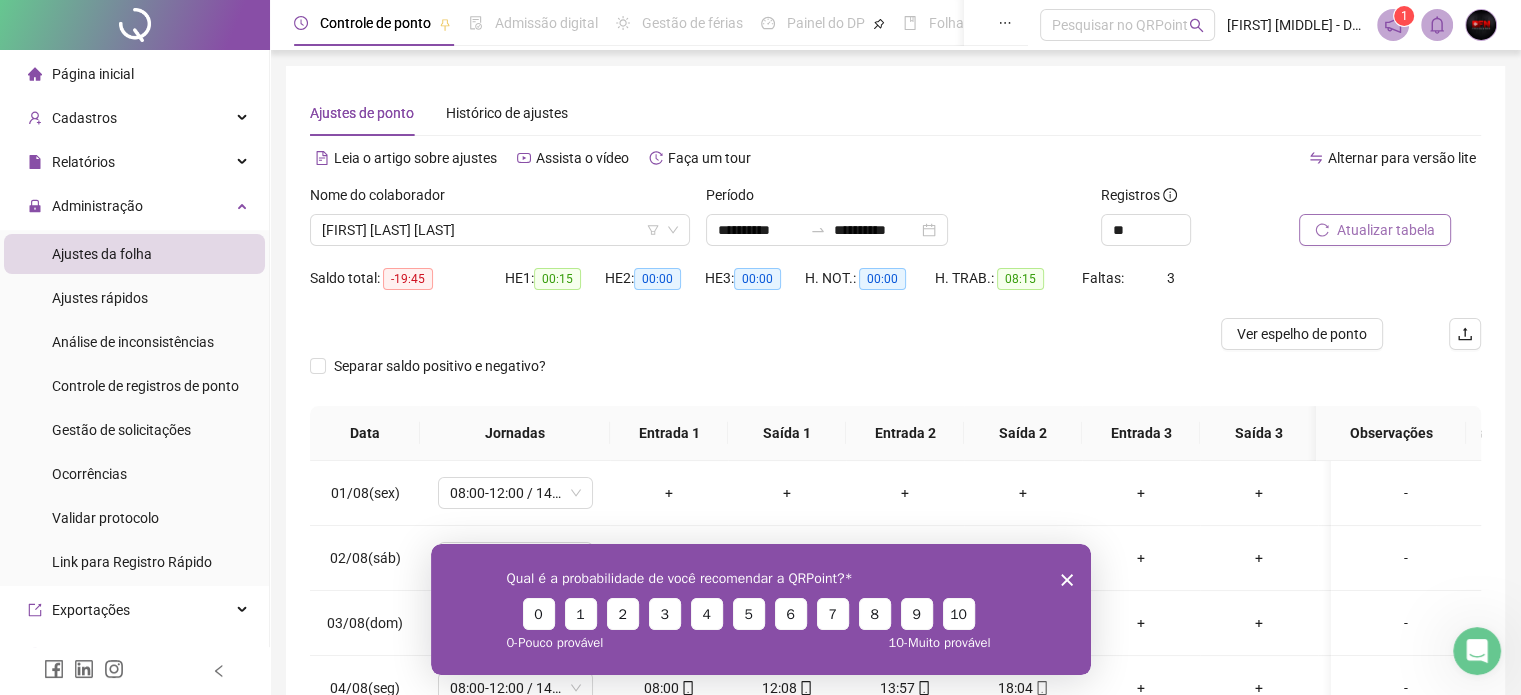 click on "Qual é a probabilidade de você recomendar a QRPoint? 0 1 2 3 4 5 6 7 8 9 10 0  -  Pouco provável 10  -  Muito provável" at bounding box center [760, 608] 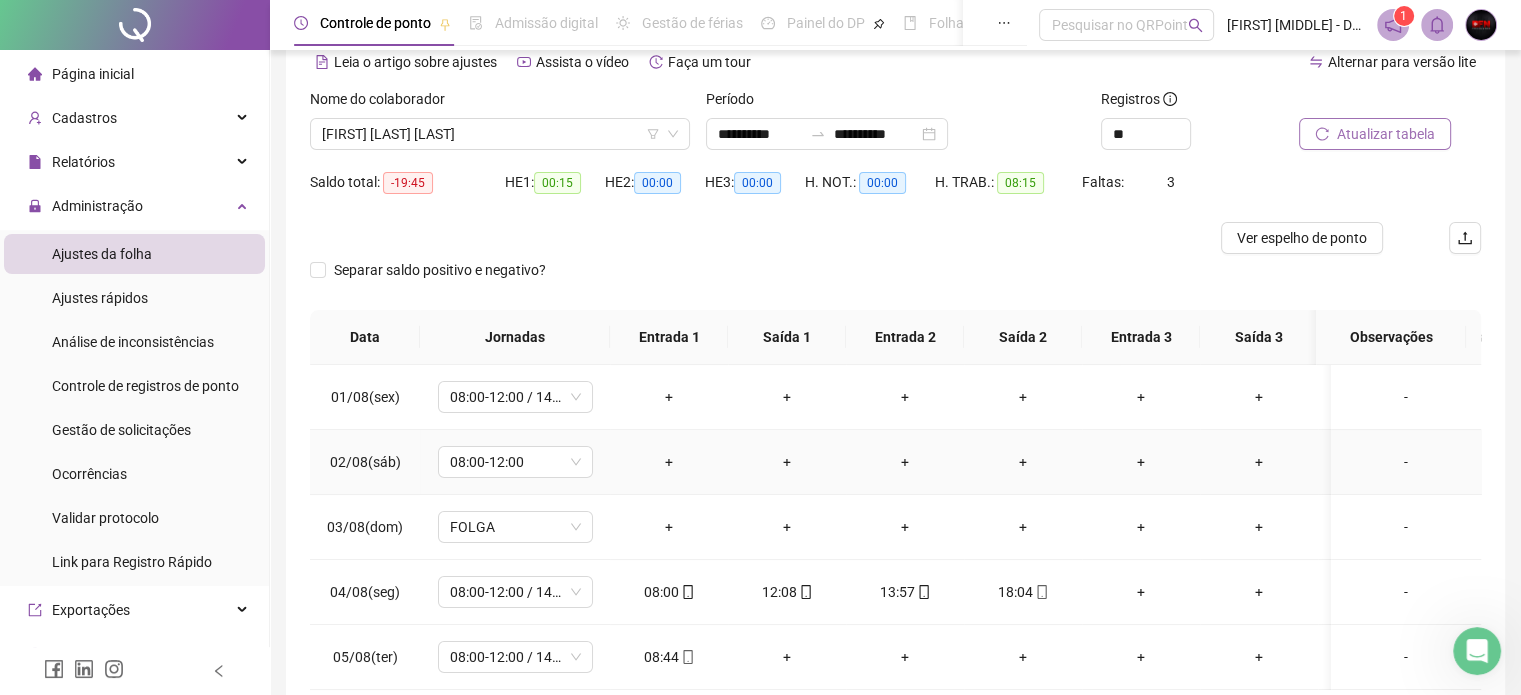 scroll, scrollTop: 0, scrollLeft: 0, axis: both 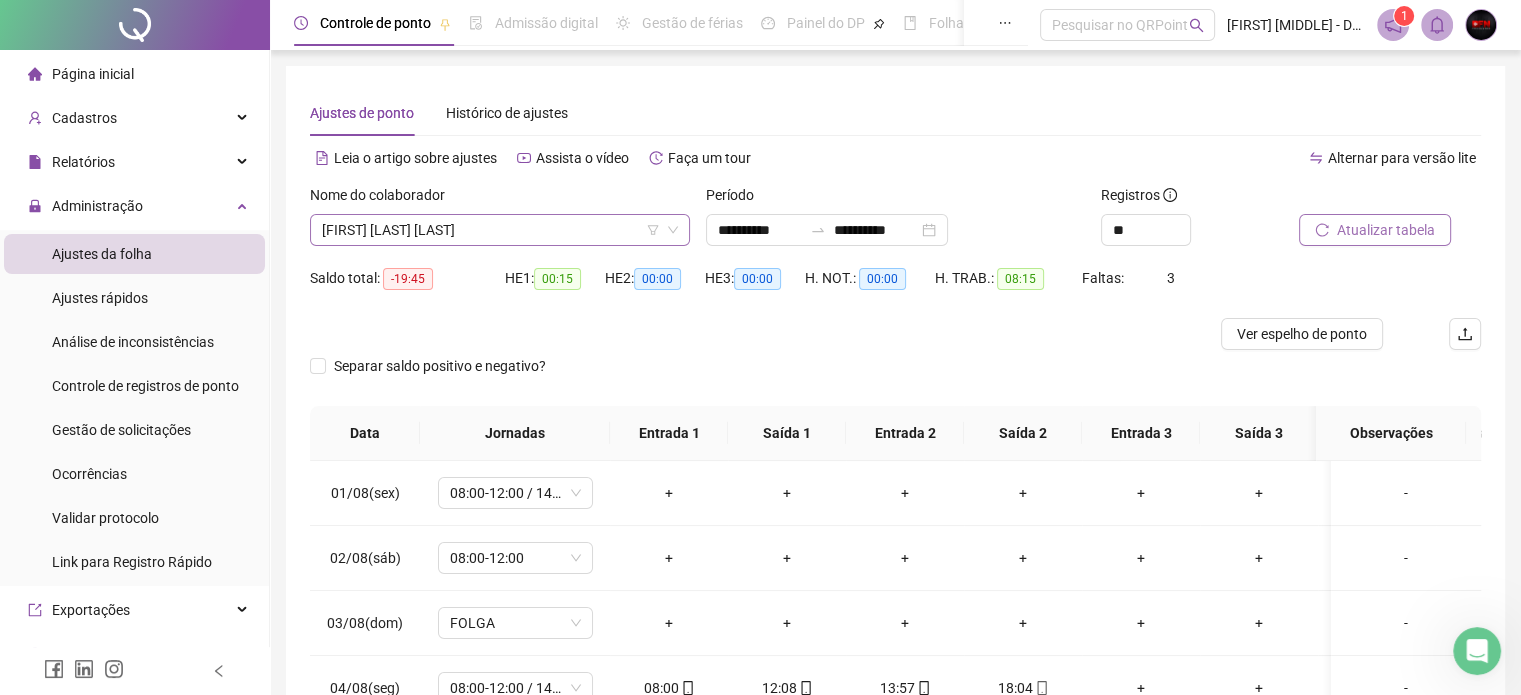 click on "[FIRST] [LAST] [LAST]" at bounding box center (500, 230) 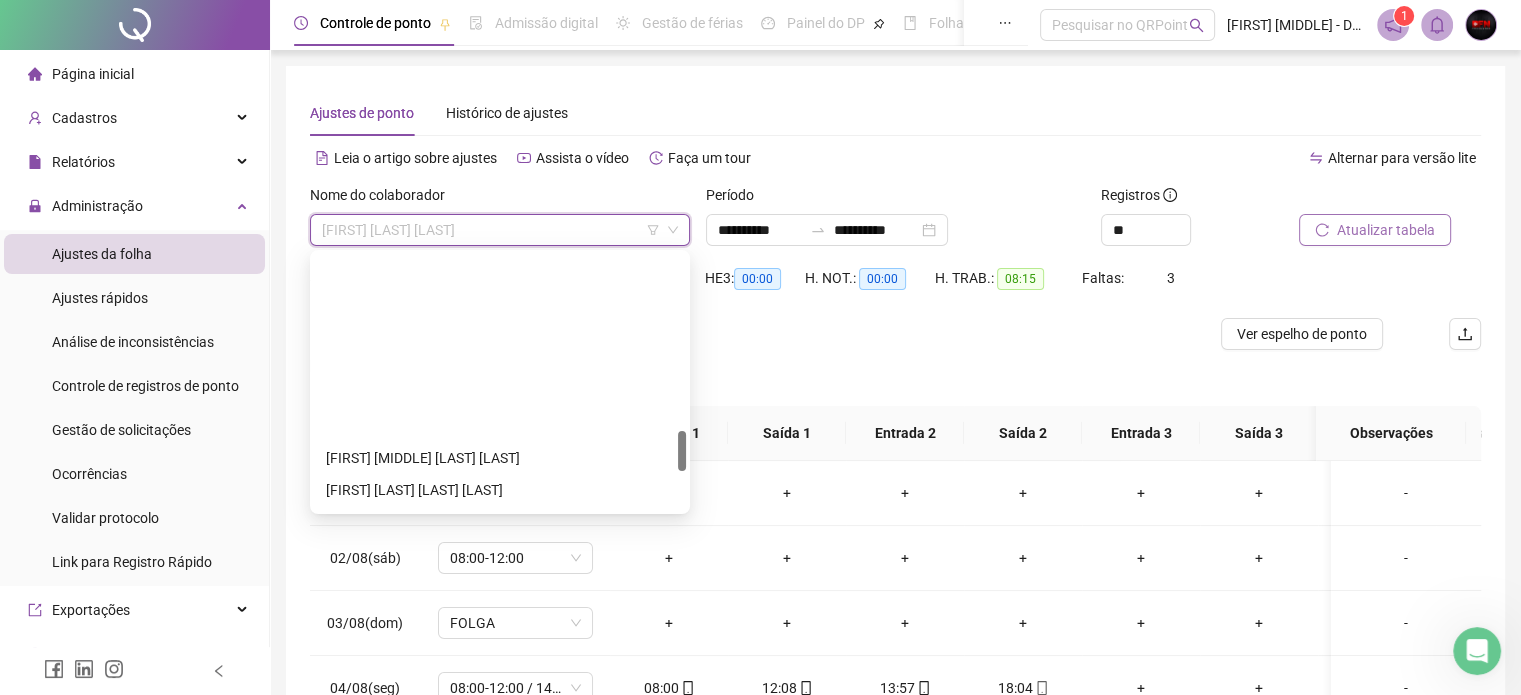 scroll, scrollTop: 1100, scrollLeft: 0, axis: vertical 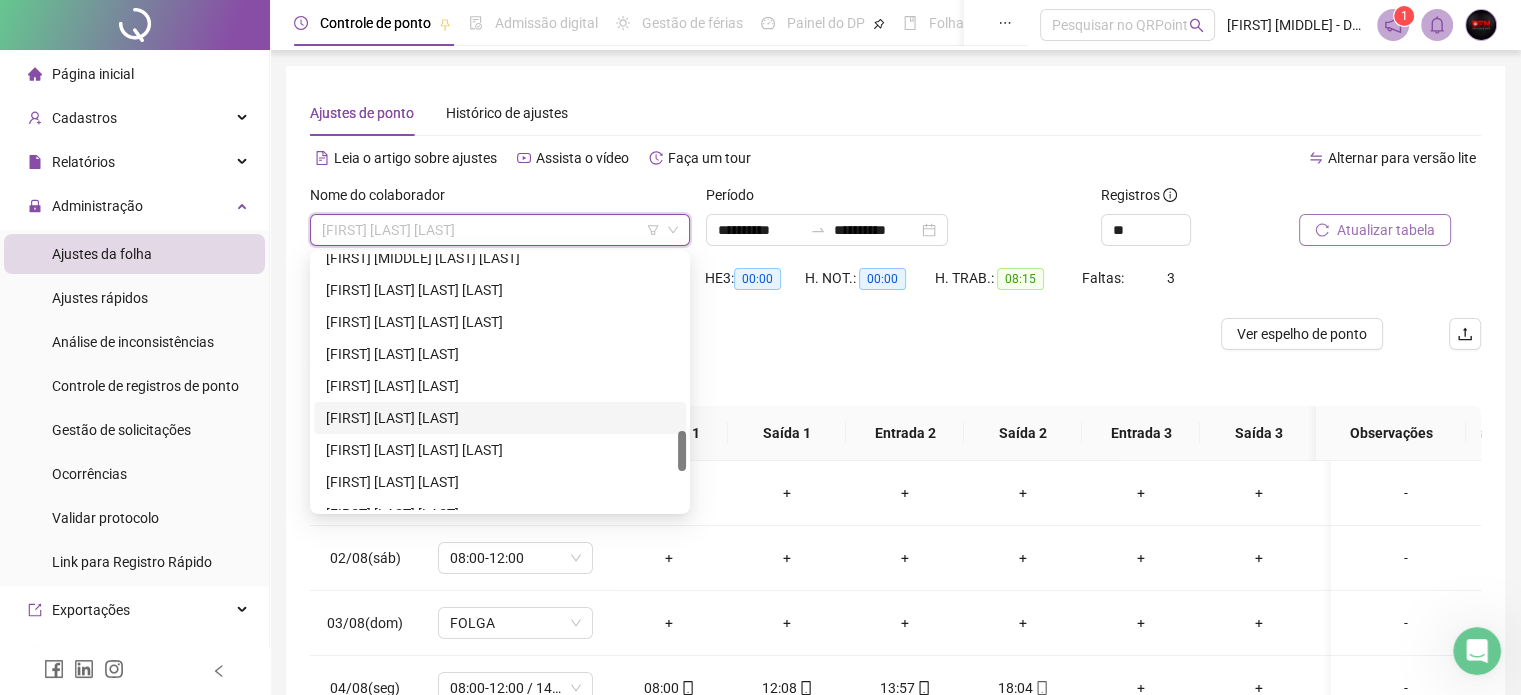 click on "[FIRST] [LAST] [LAST]" at bounding box center [500, 418] 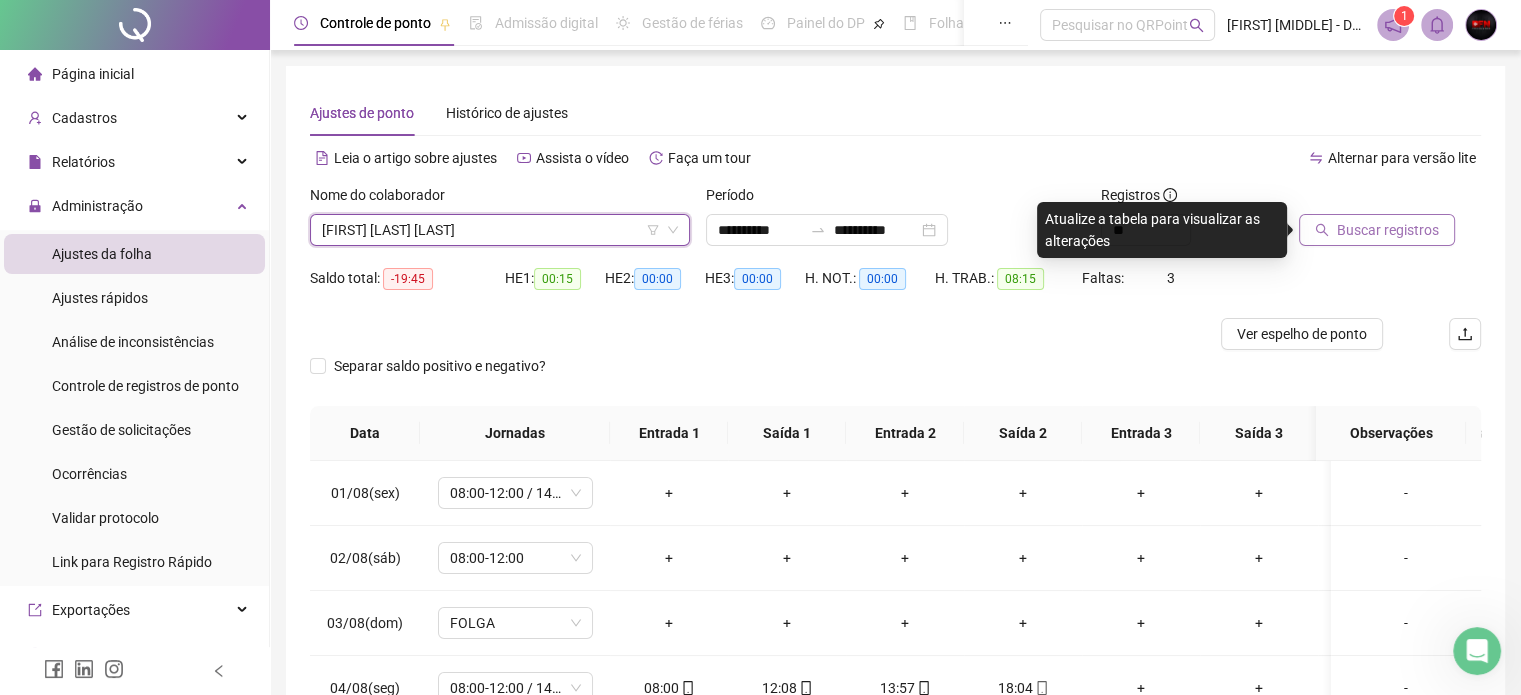click on "Buscar registros" at bounding box center [1388, 230] 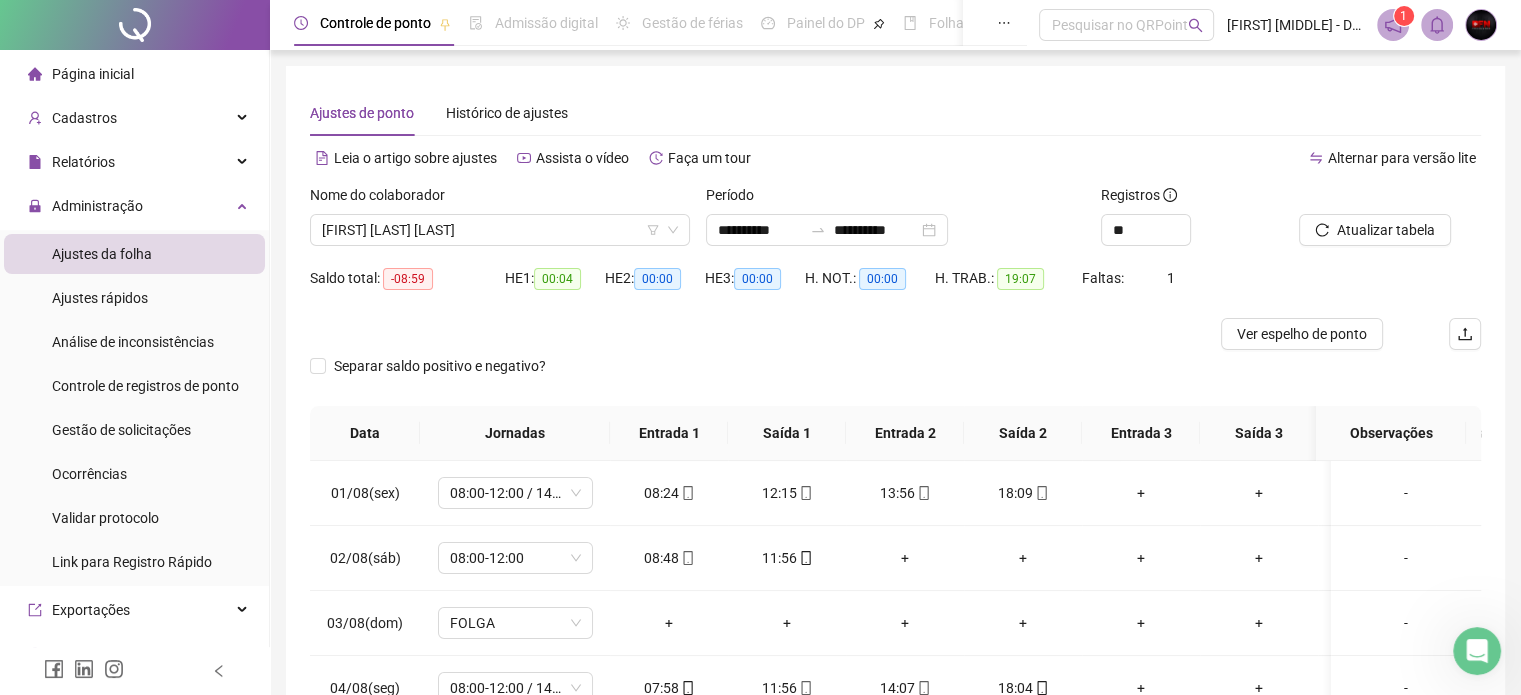 scroll, scrollTop: 215, scrollLeft: 0, axis: vertical 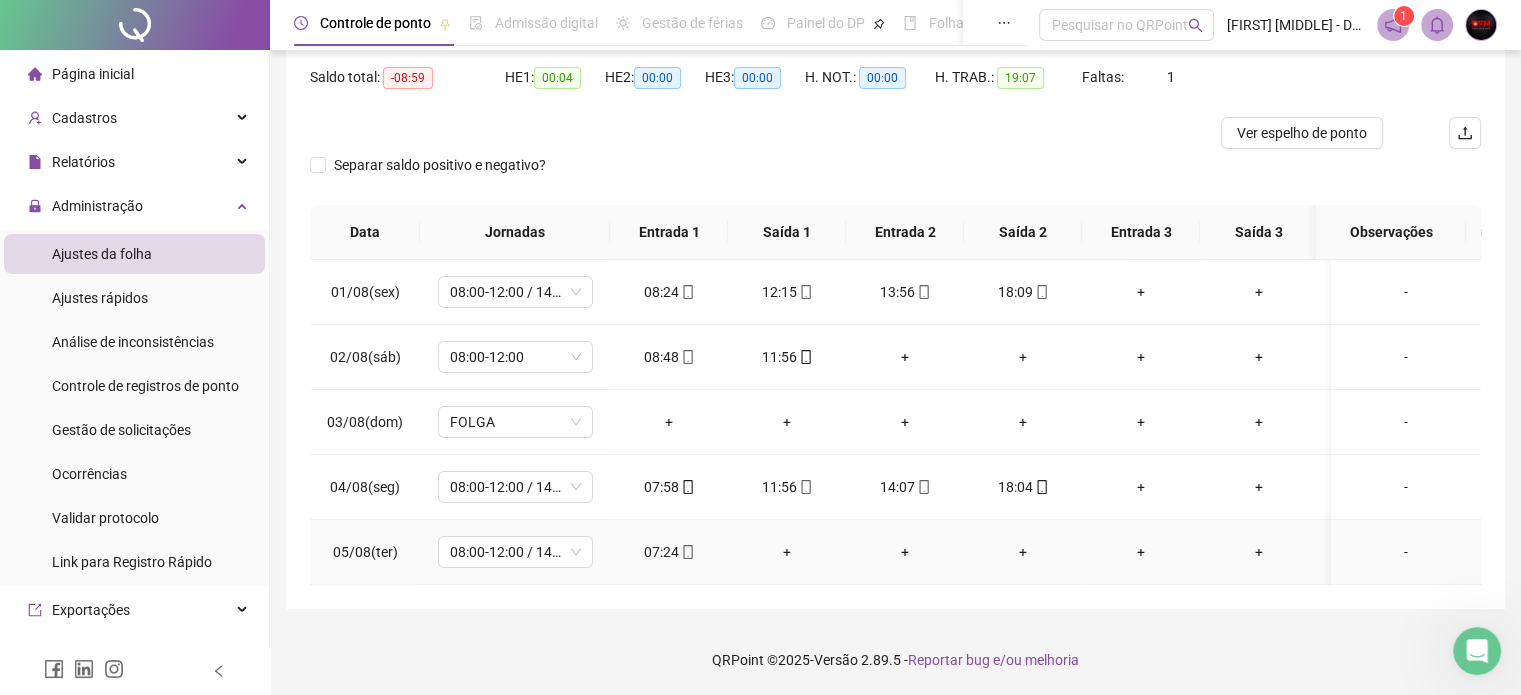 click on "07:24" at bounding box center [669, 552] 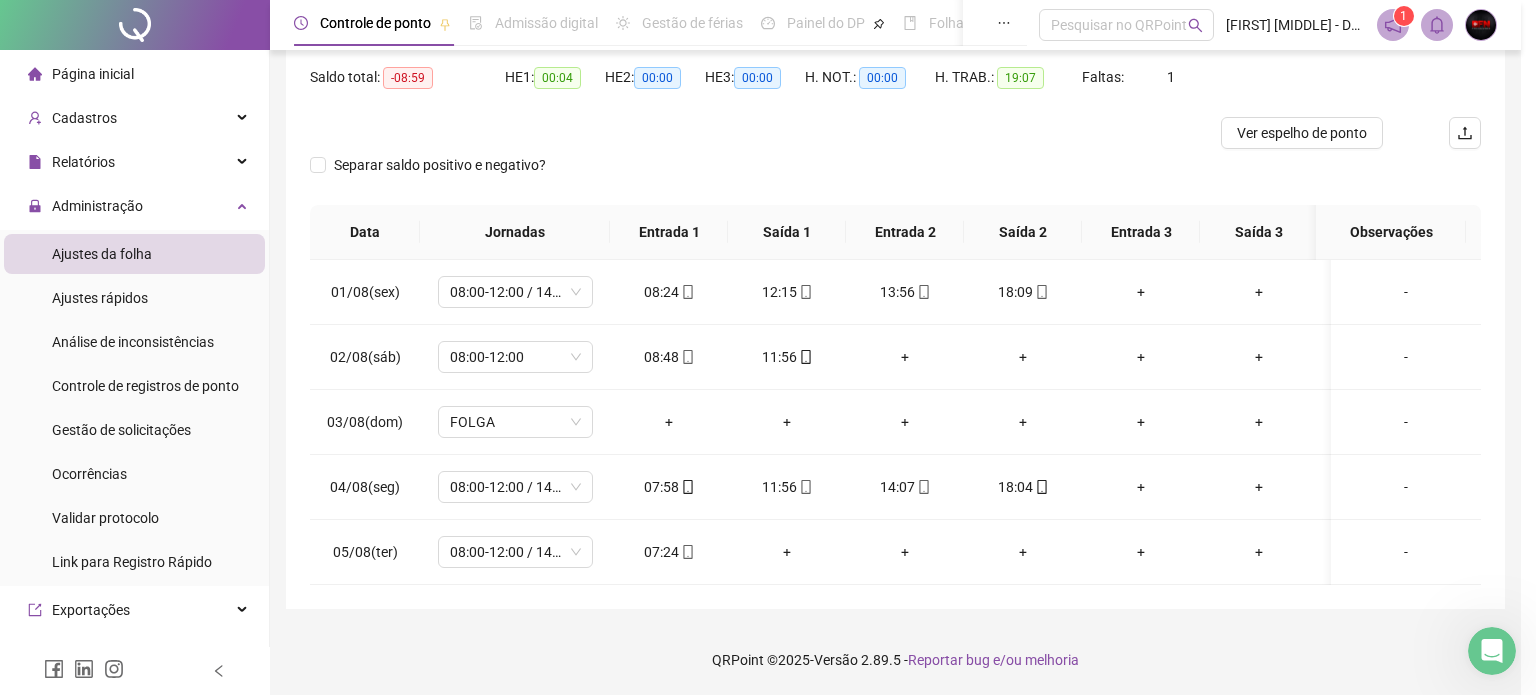 type on "**********" 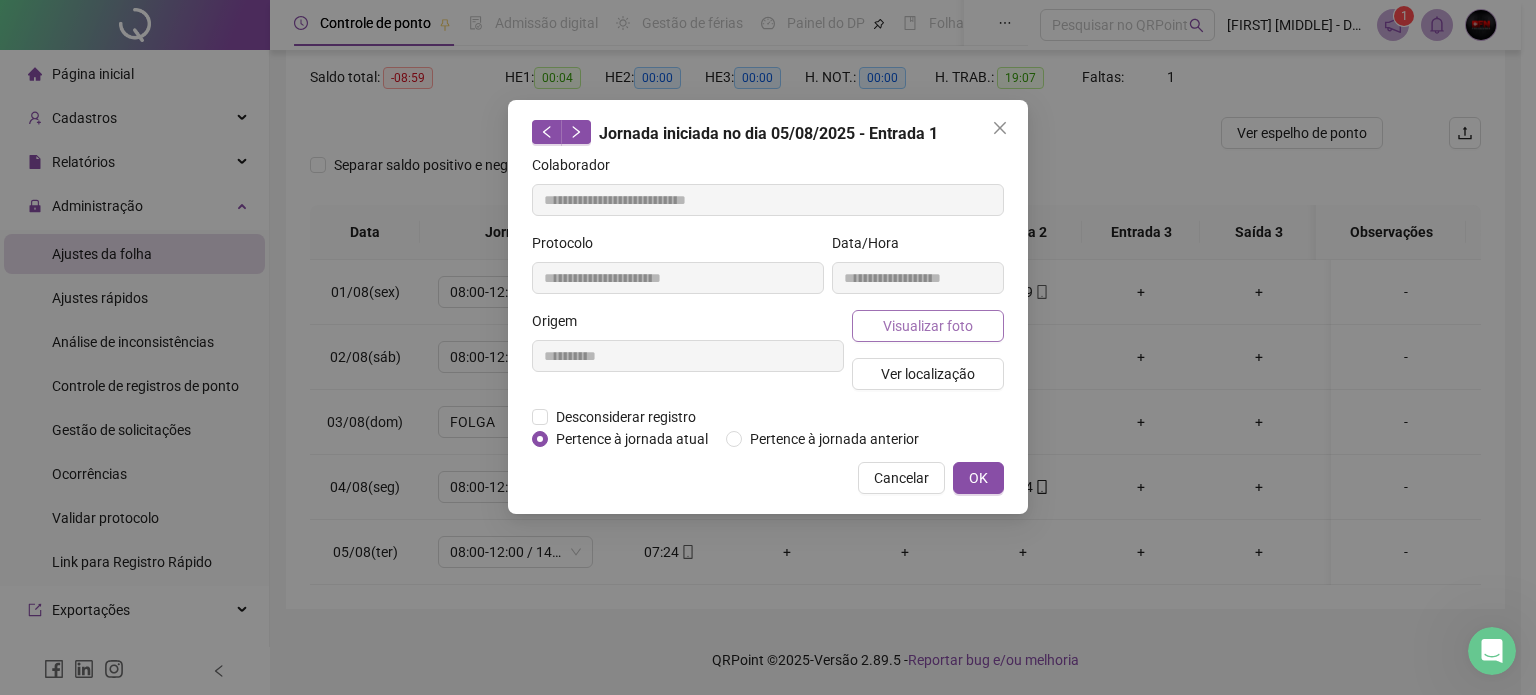 click on "Visualizar foto" at bounding box center [928, 326] 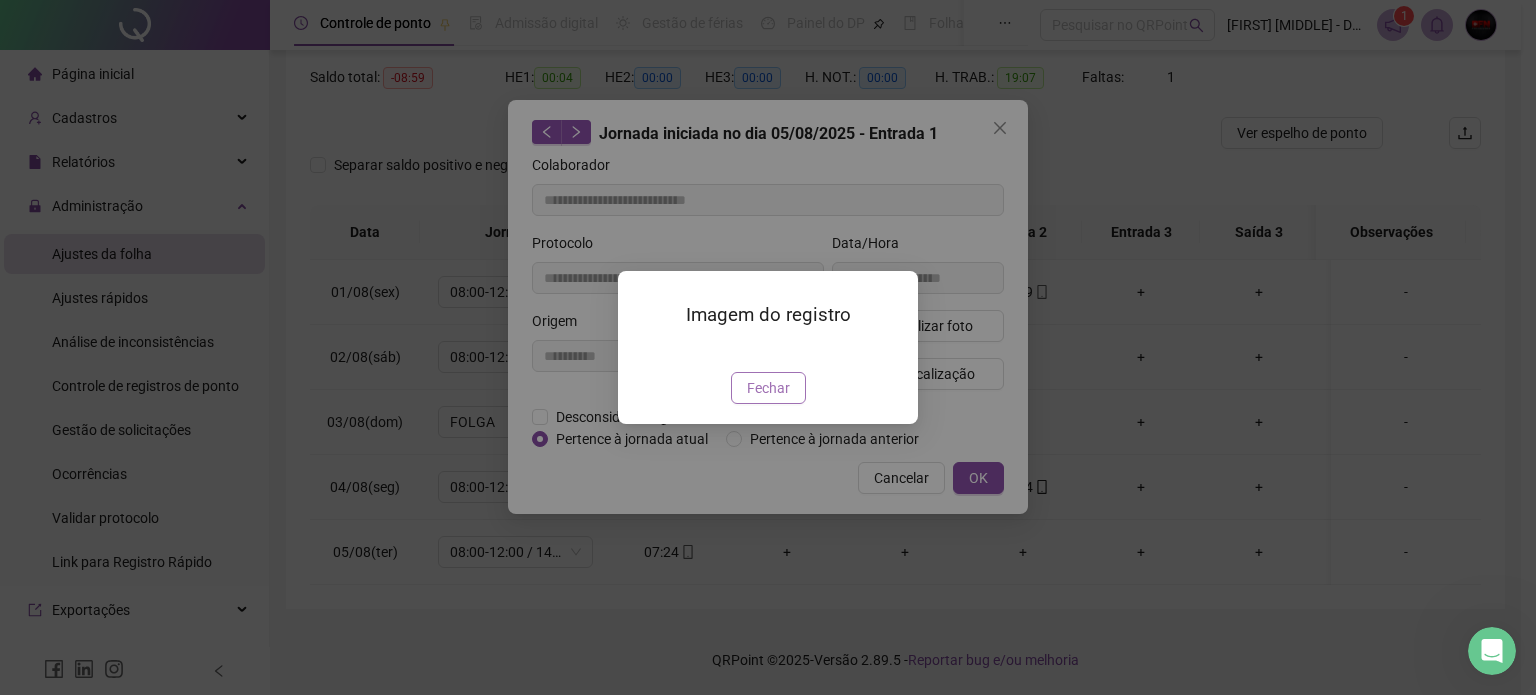 click on "Fechar" at bounding box center (768, 388) 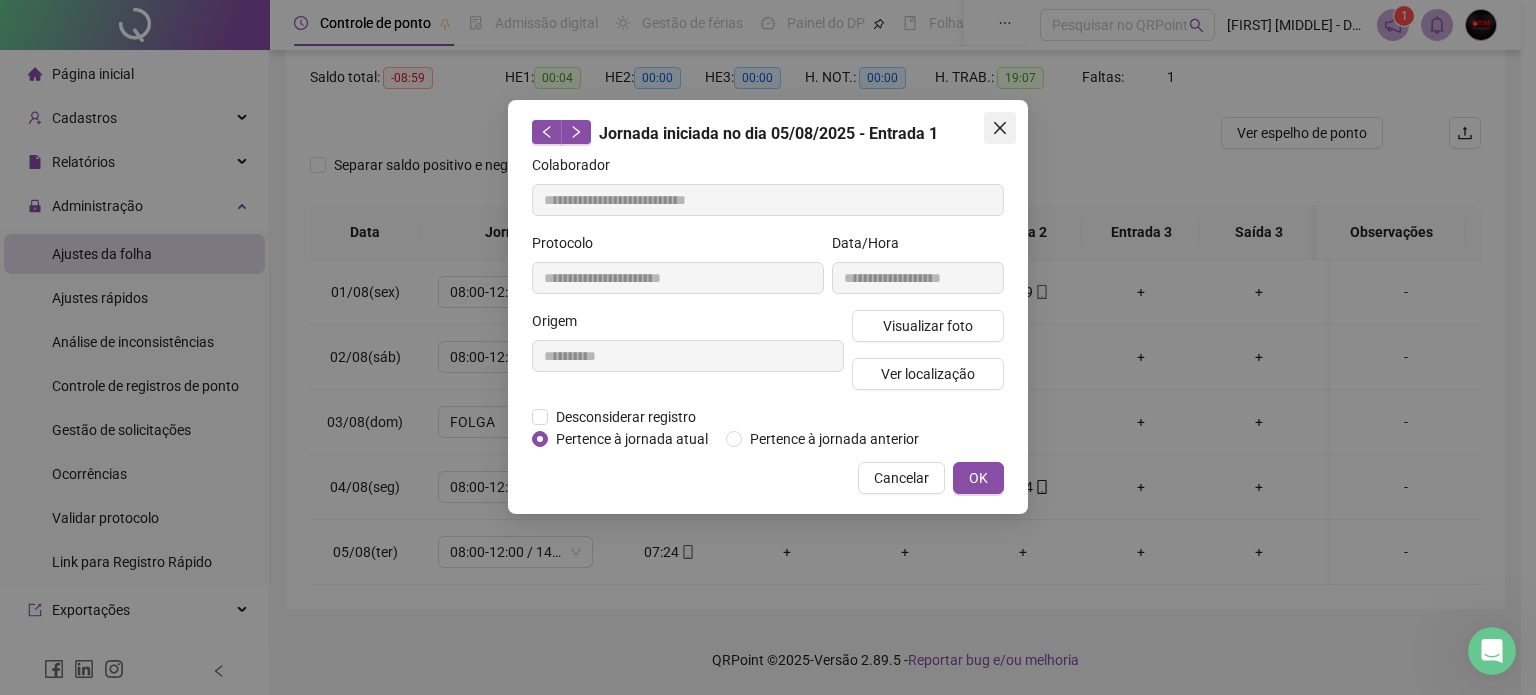 click 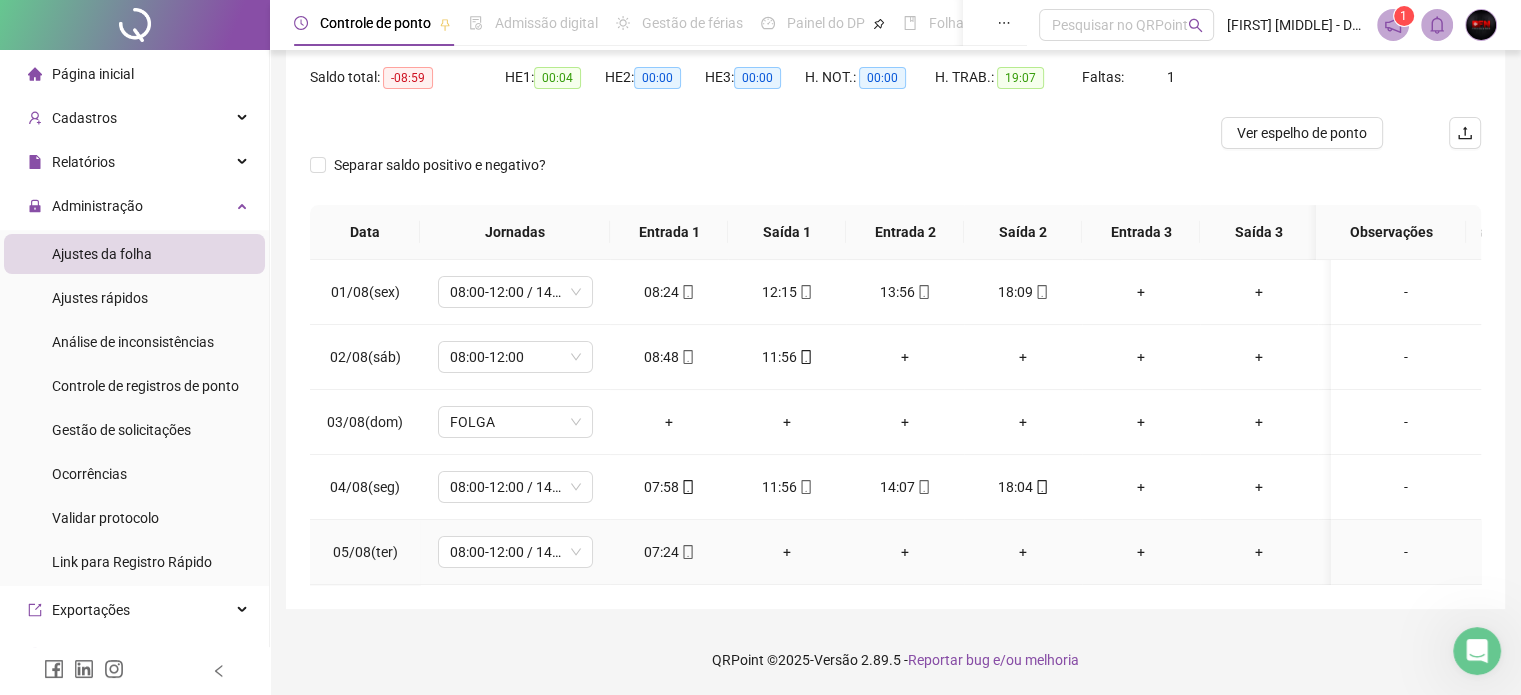 click on "07:24" at bounding box center (669, 552) 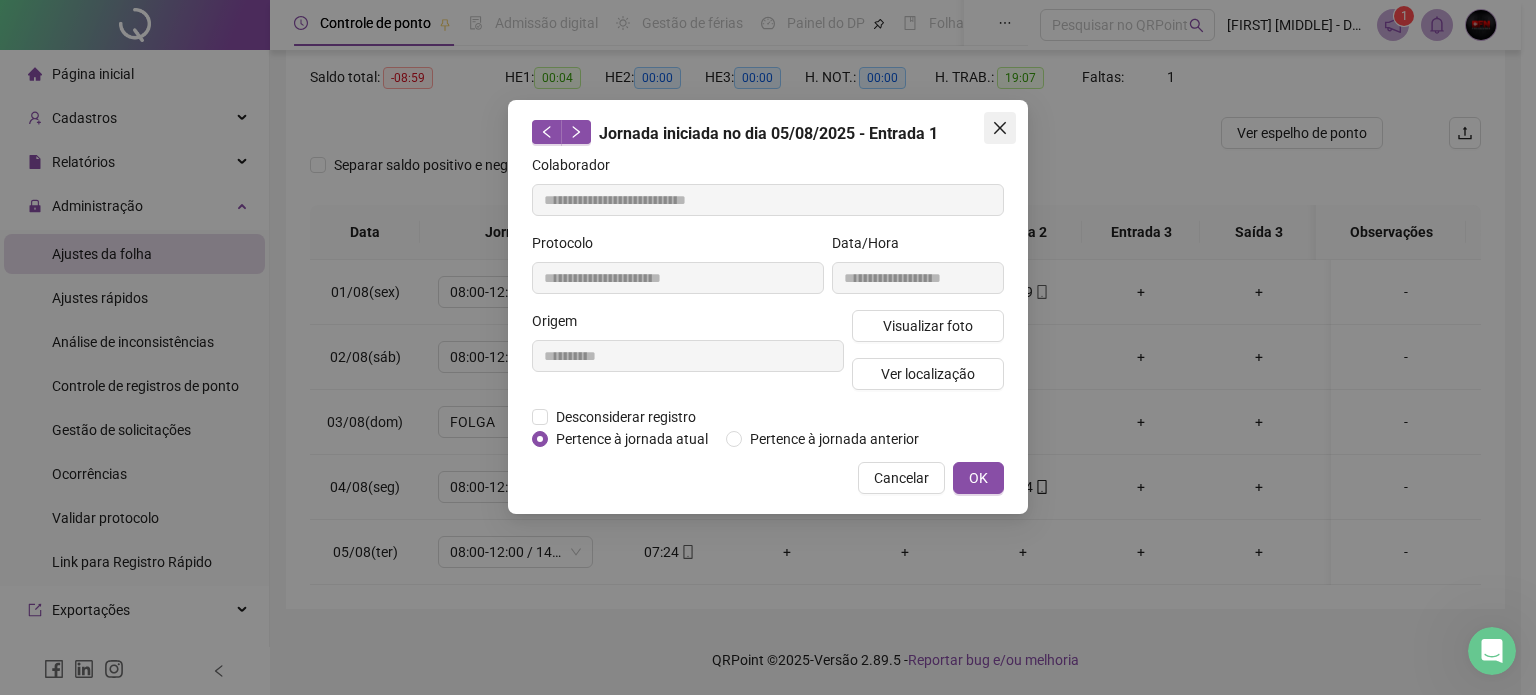 click 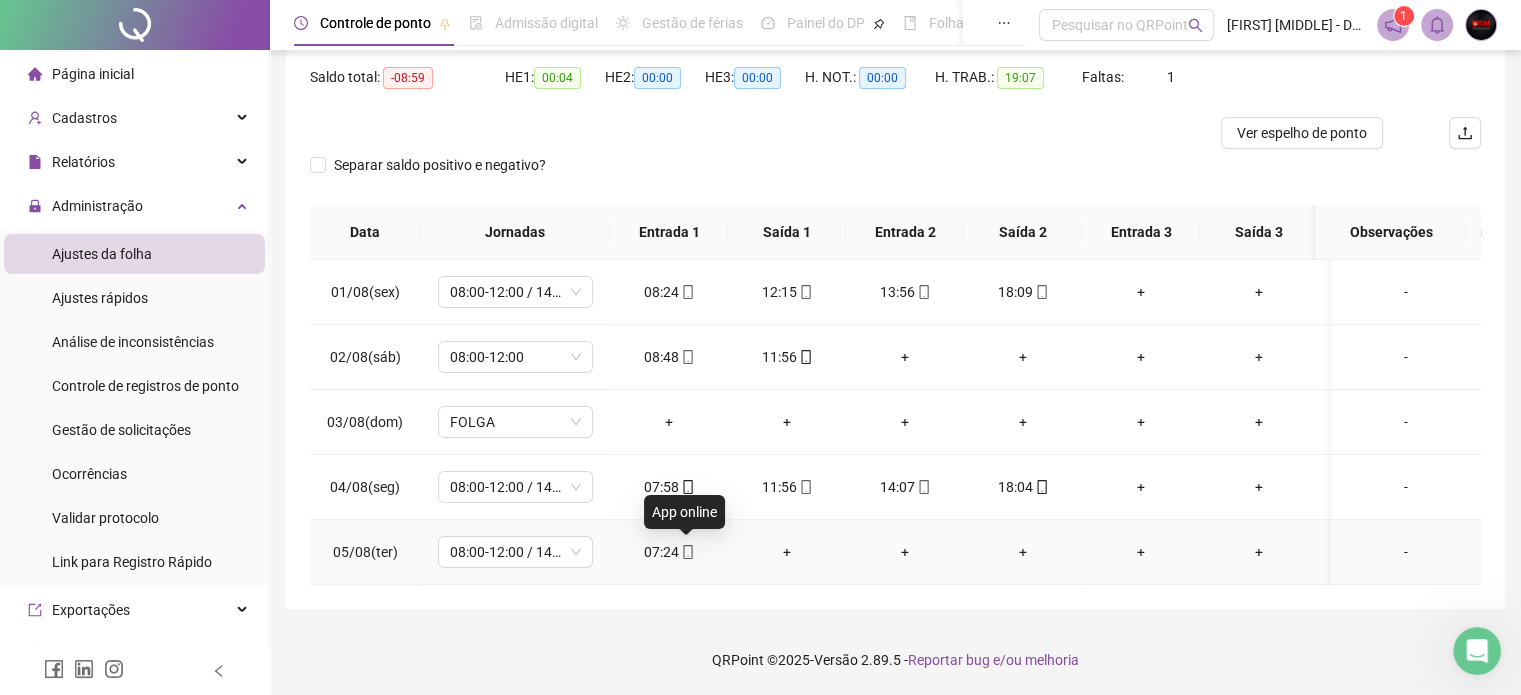 click 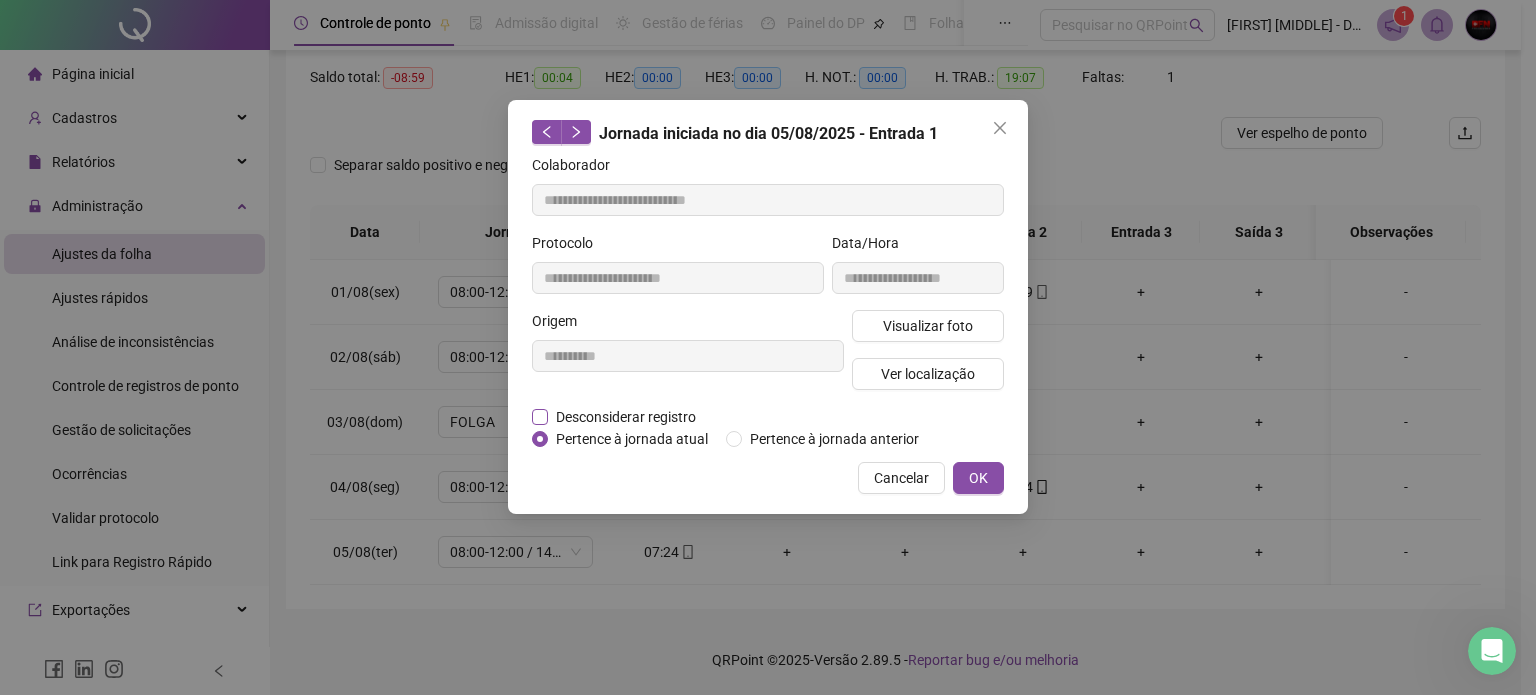 click on "Desconsiderar registro" at bounding box center (626, 417) 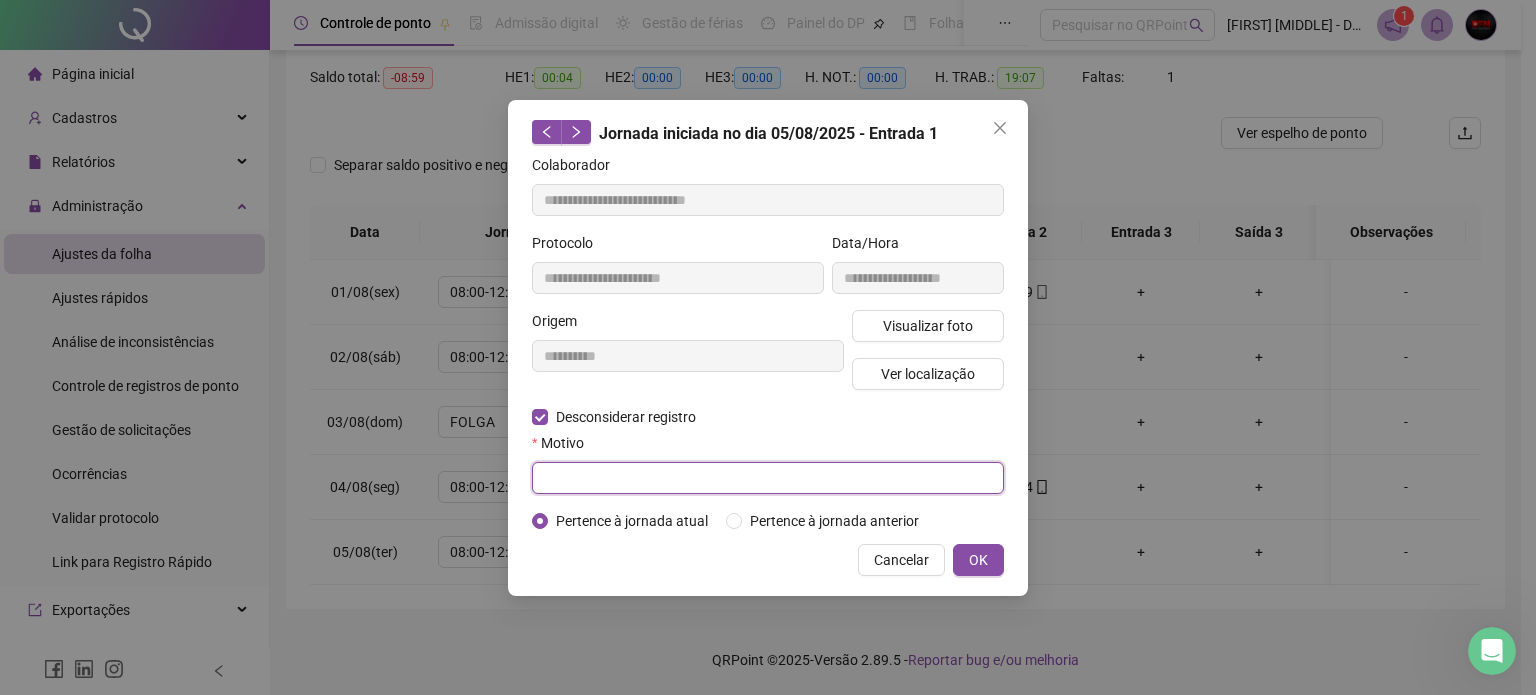 click at bounding box center [768, 478] 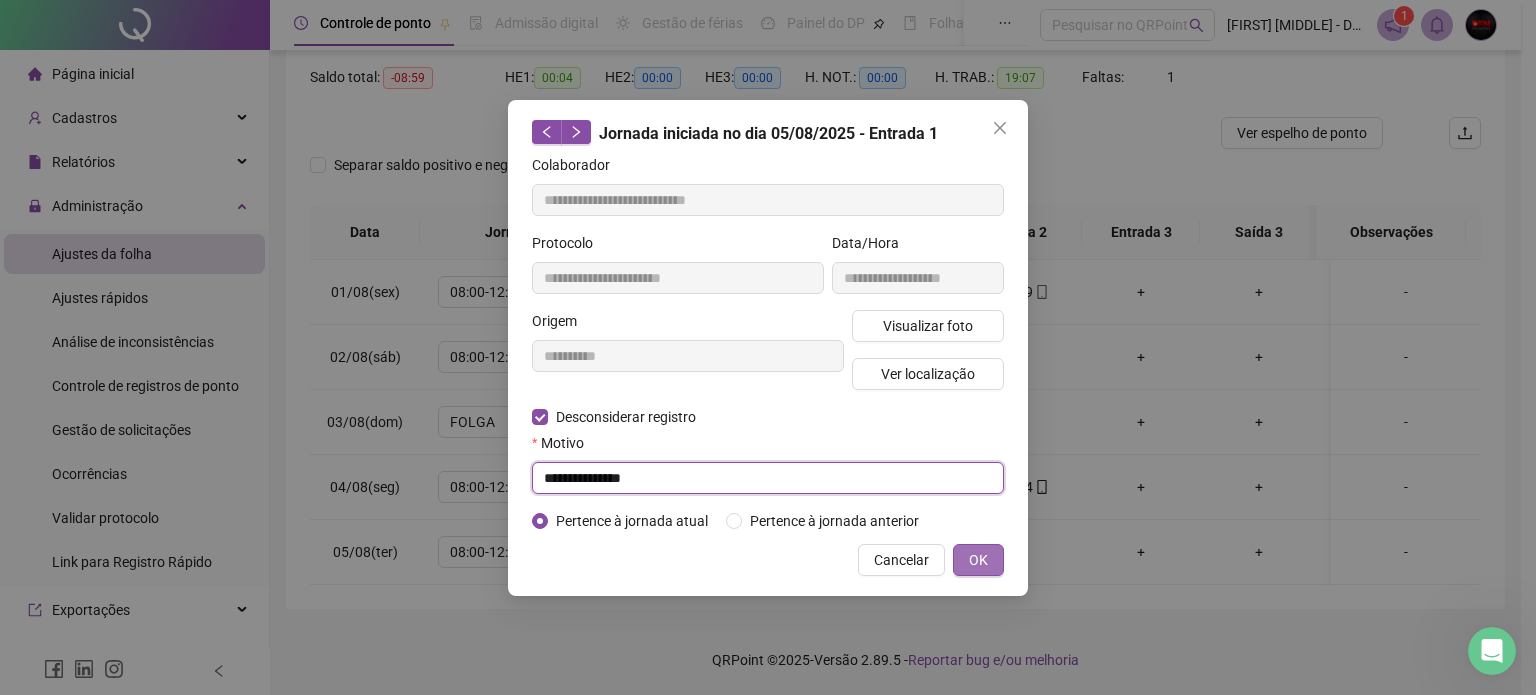 type on "**********" 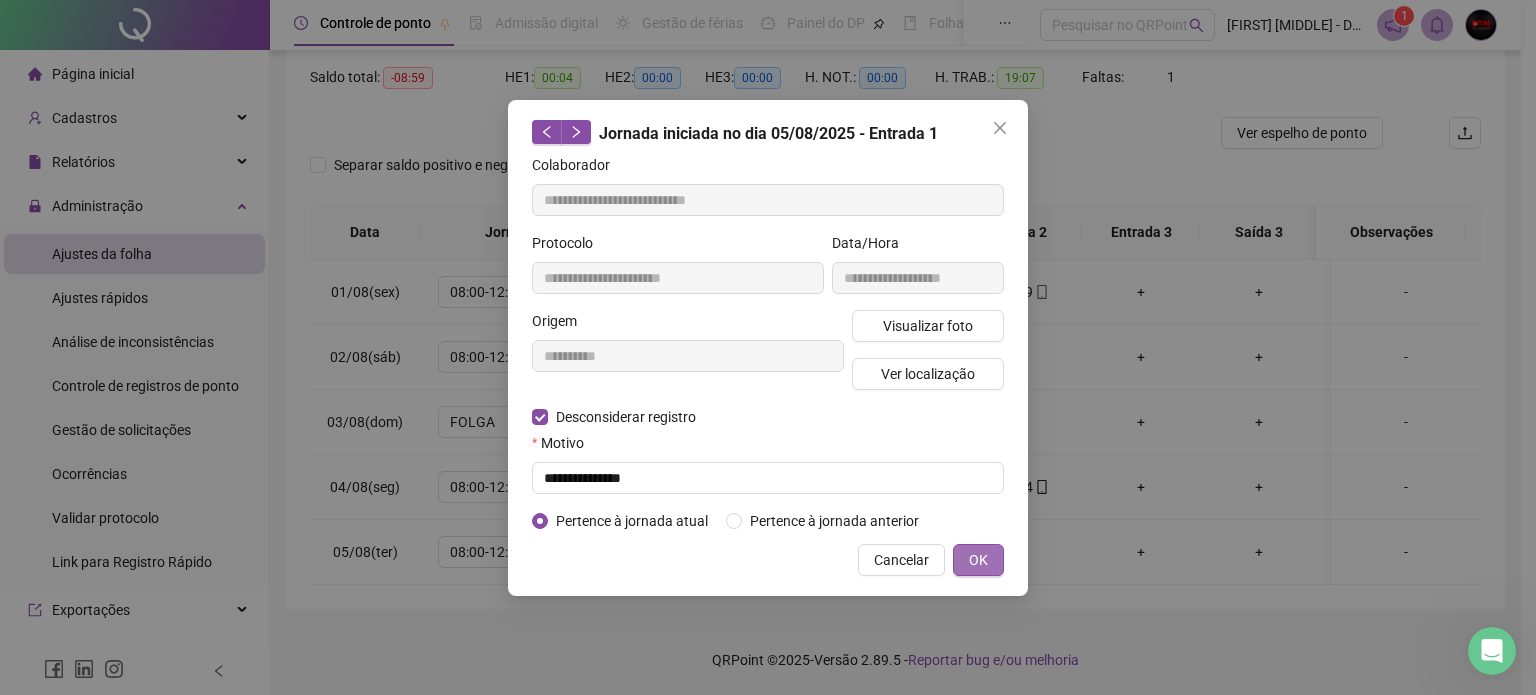 click on "OK" at bounding box center (978, 560) 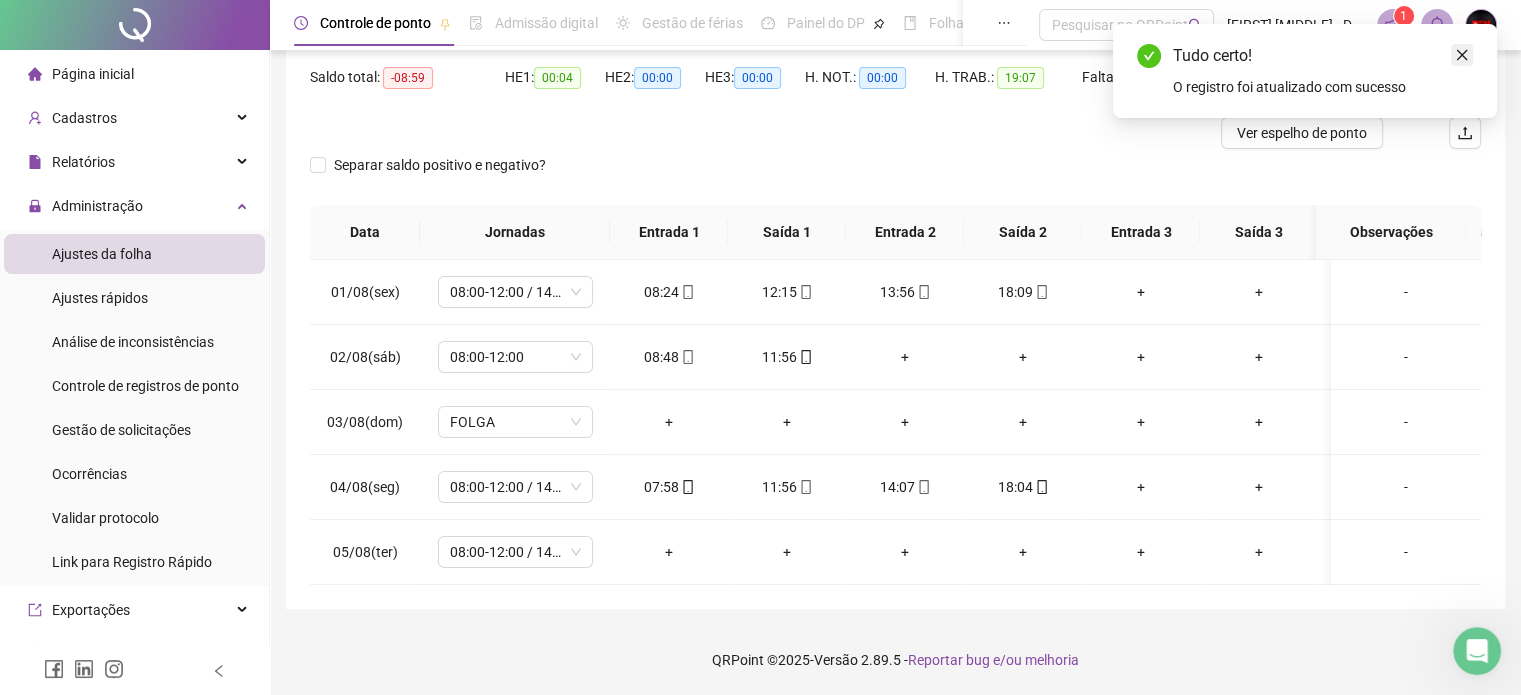 click 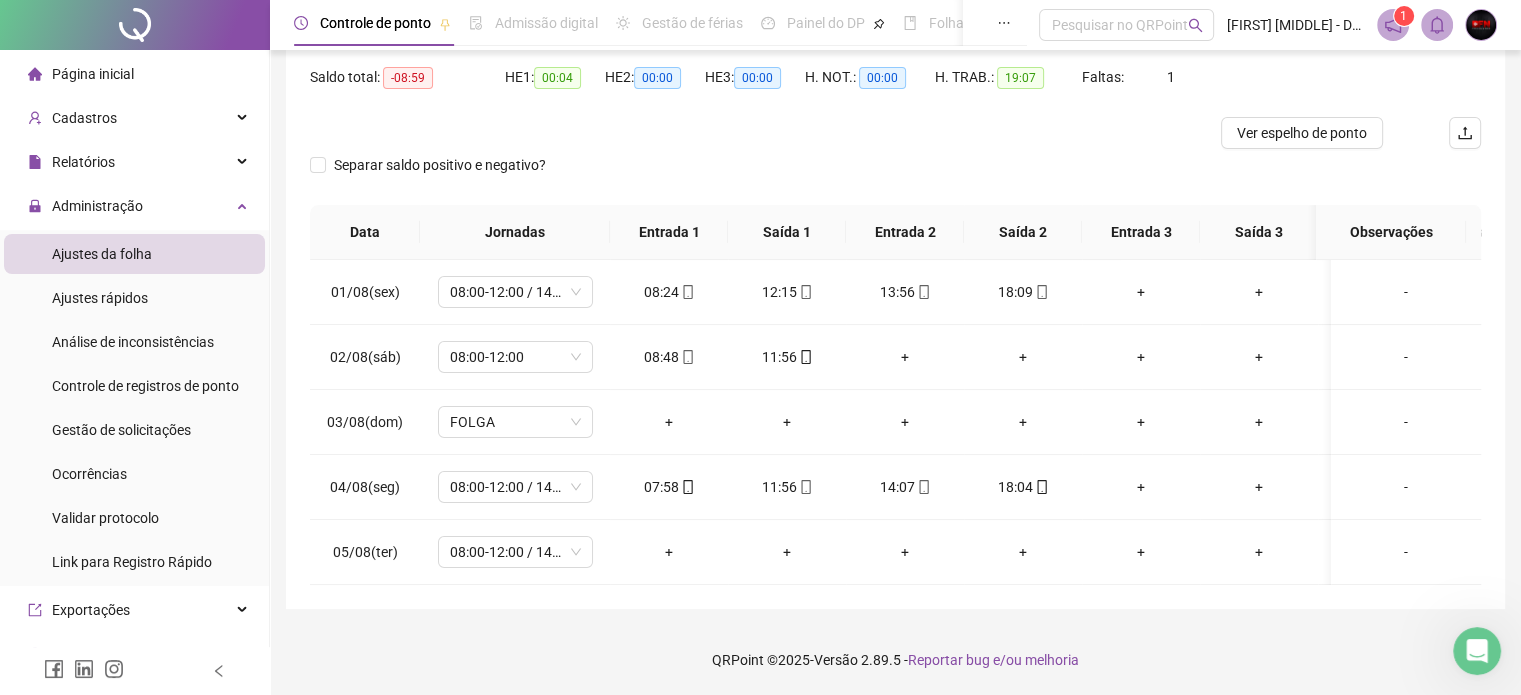 scroll, scrollTop: 0, scrollLeft: 0, axis: both 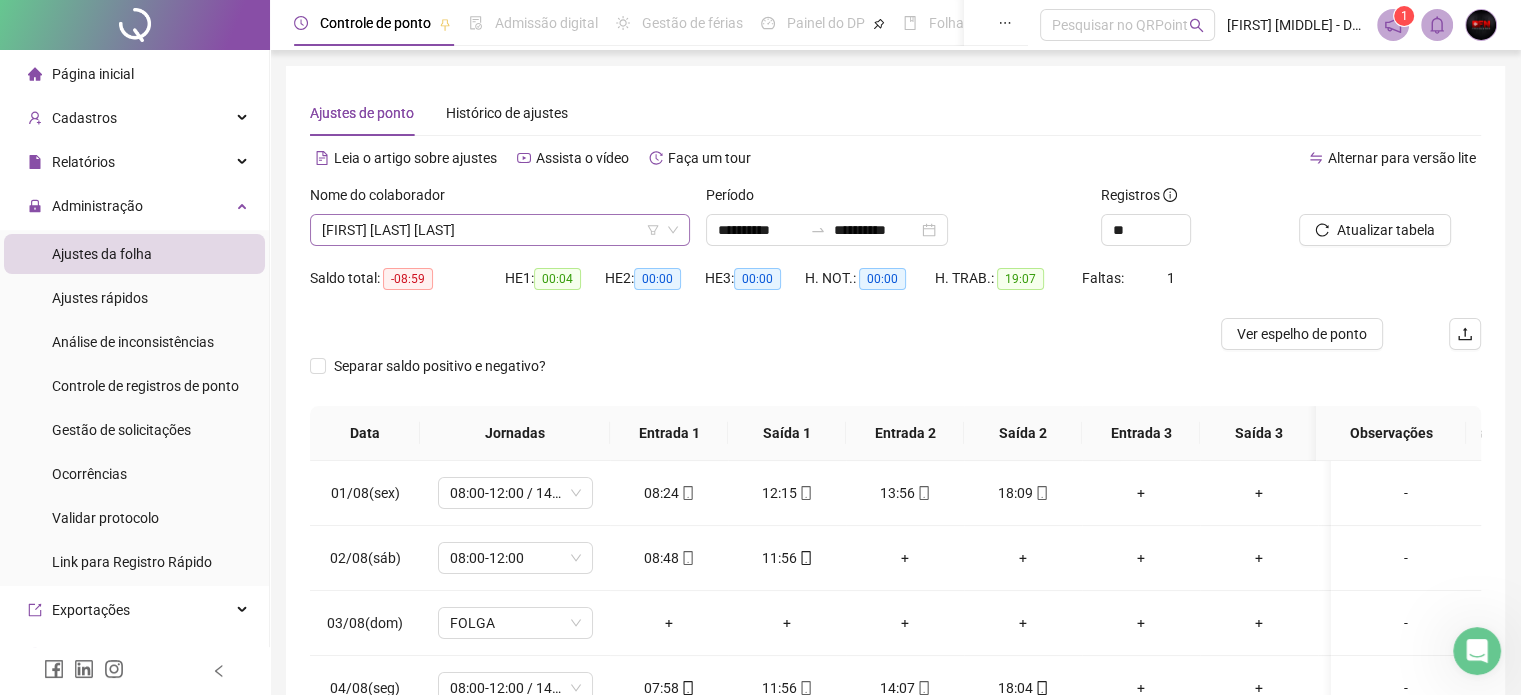 click on "[FIRST] [LAST] [LAST]" at bounding box center [500, 230] 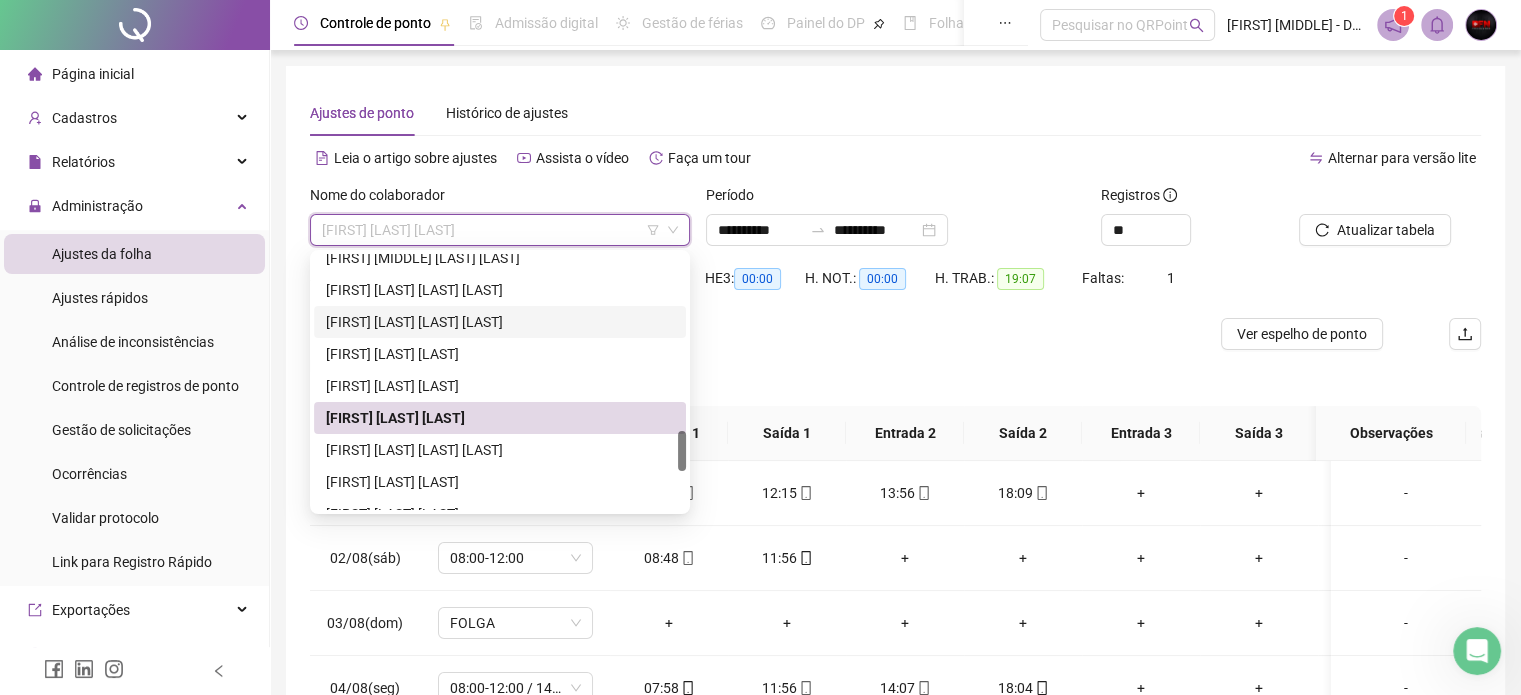 click at bounding box center [749, 334] 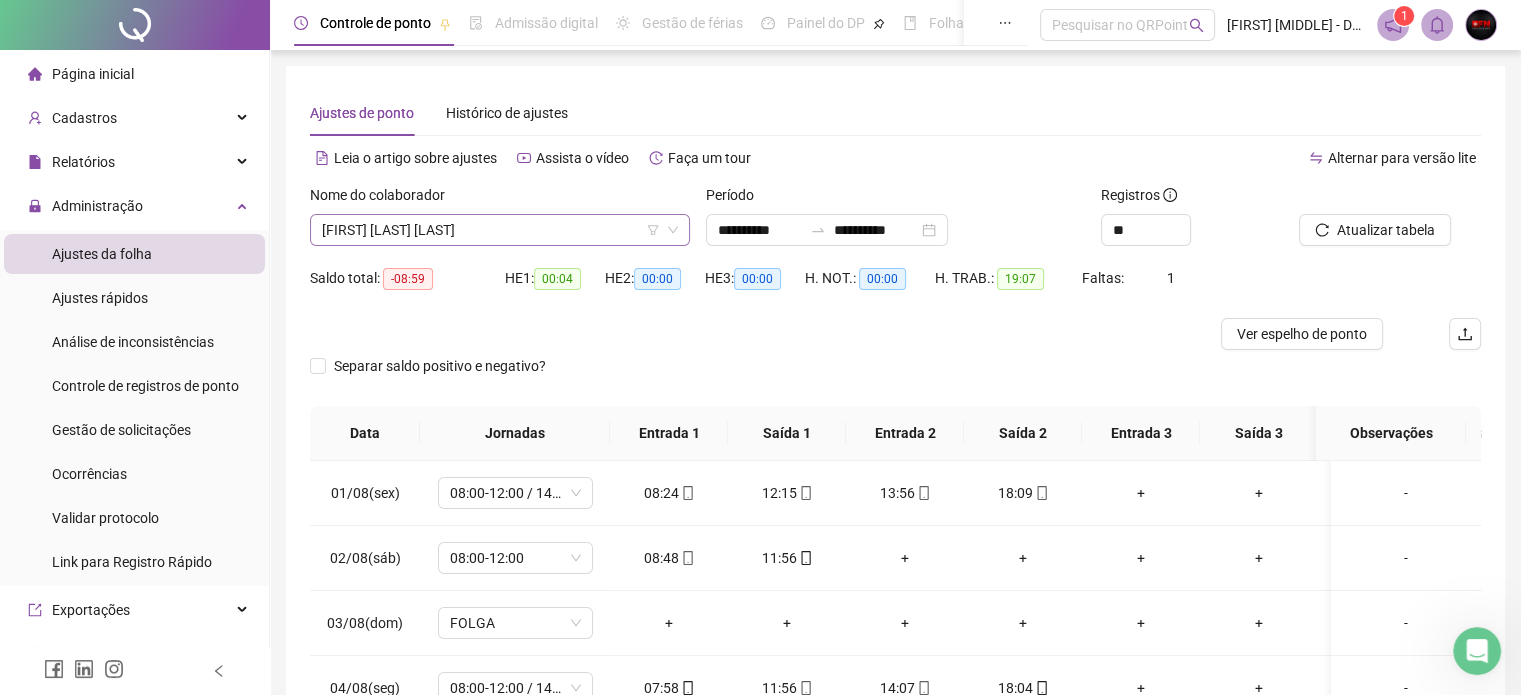 click on "[FIRST] [LAST] [LAST]" at bounding box center (500, 230) 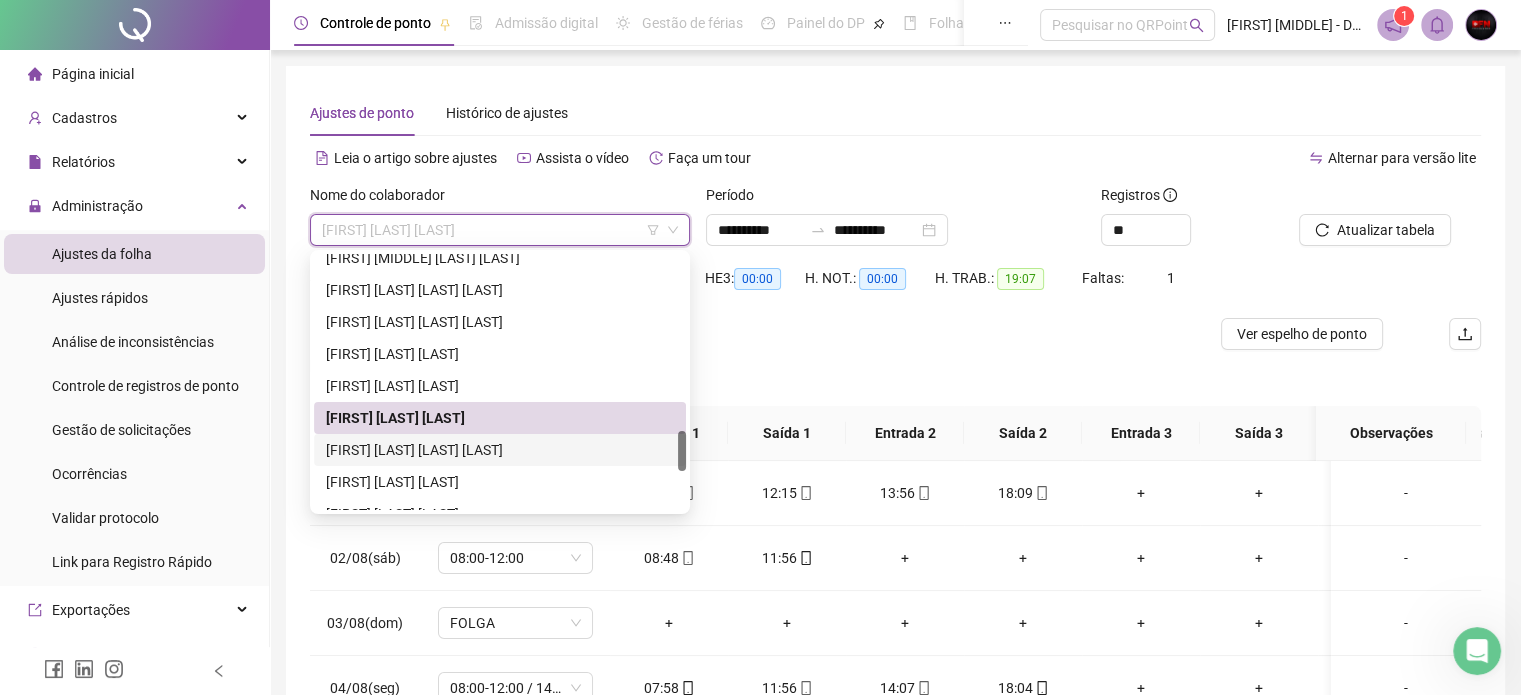 click on "[FIRST] [LAST] [LAST] [LAST]" at bounding box center (500, 450) 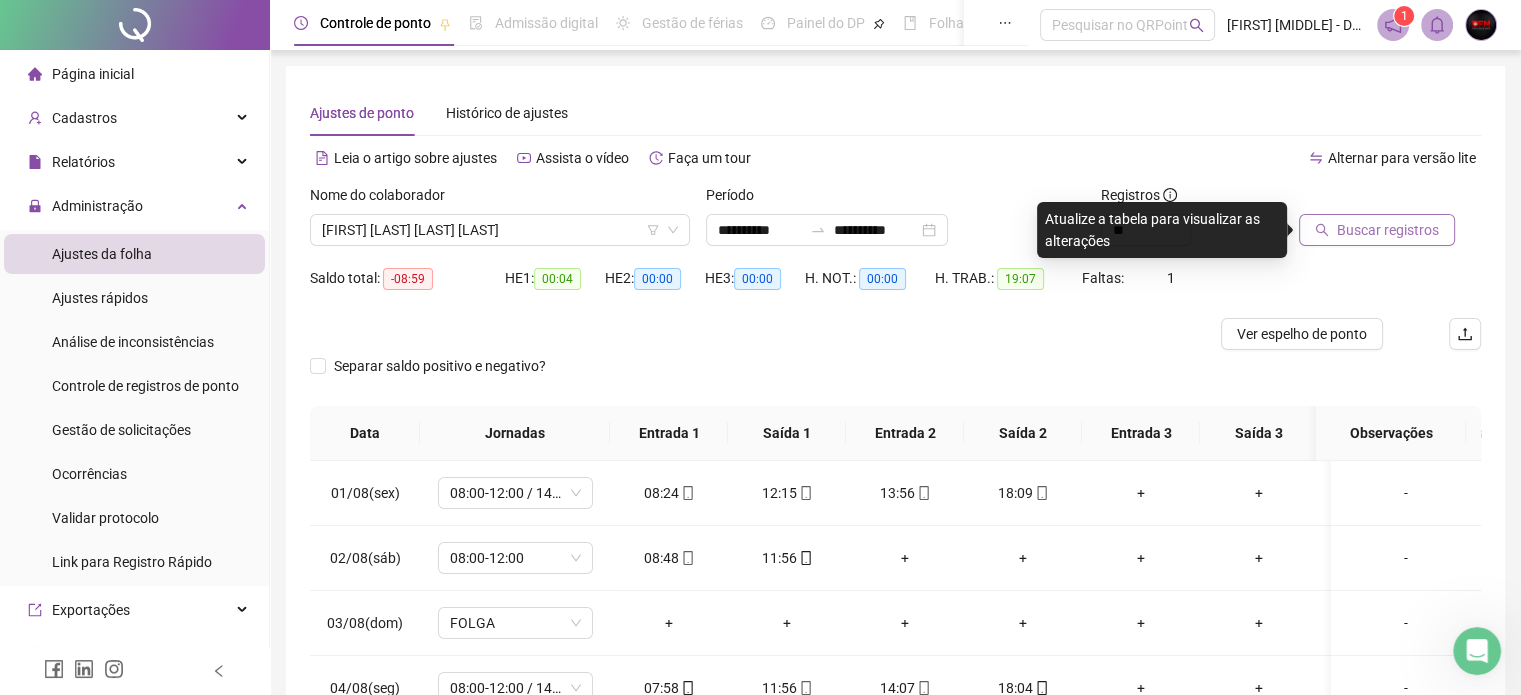 click on "Buscar registros" at bounding box center [1388, 230] 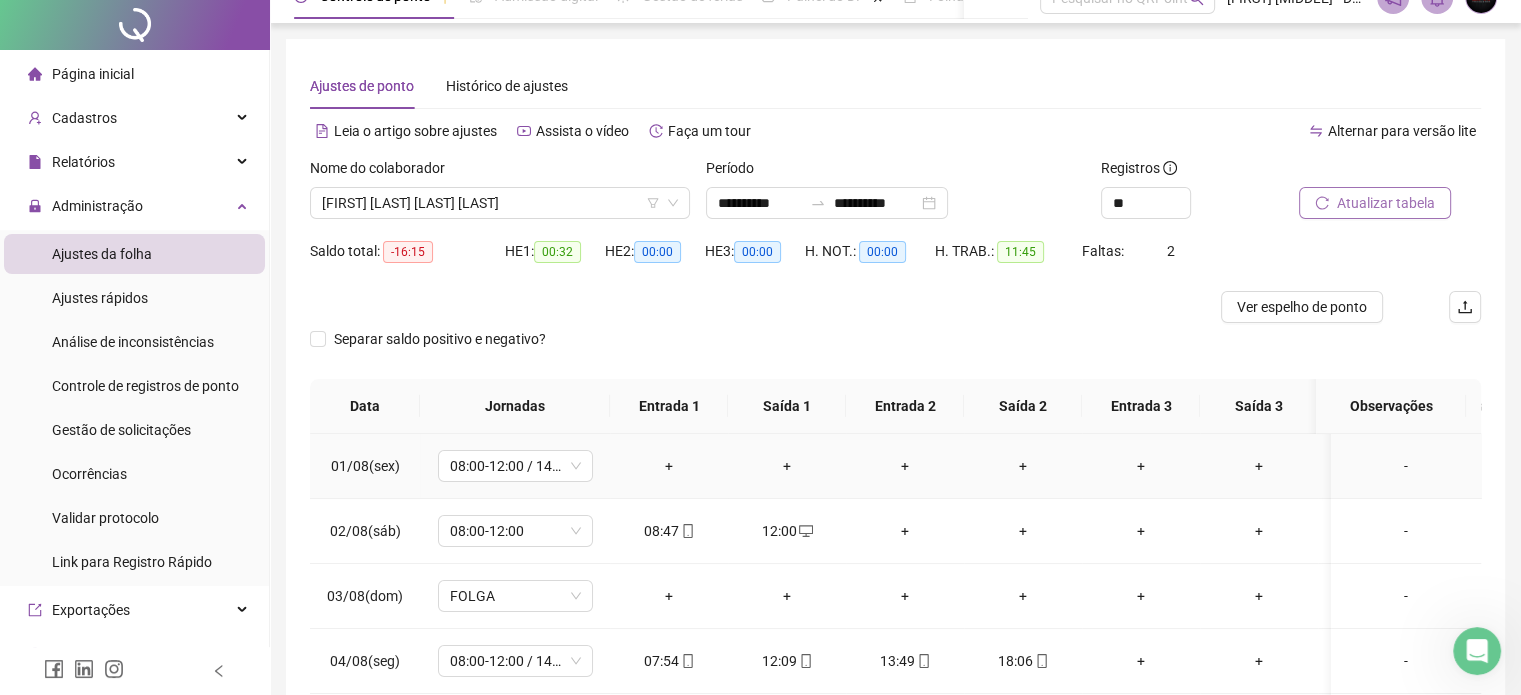scroll, scrollTop: 215, scrollLeft: 0, axis: vertical 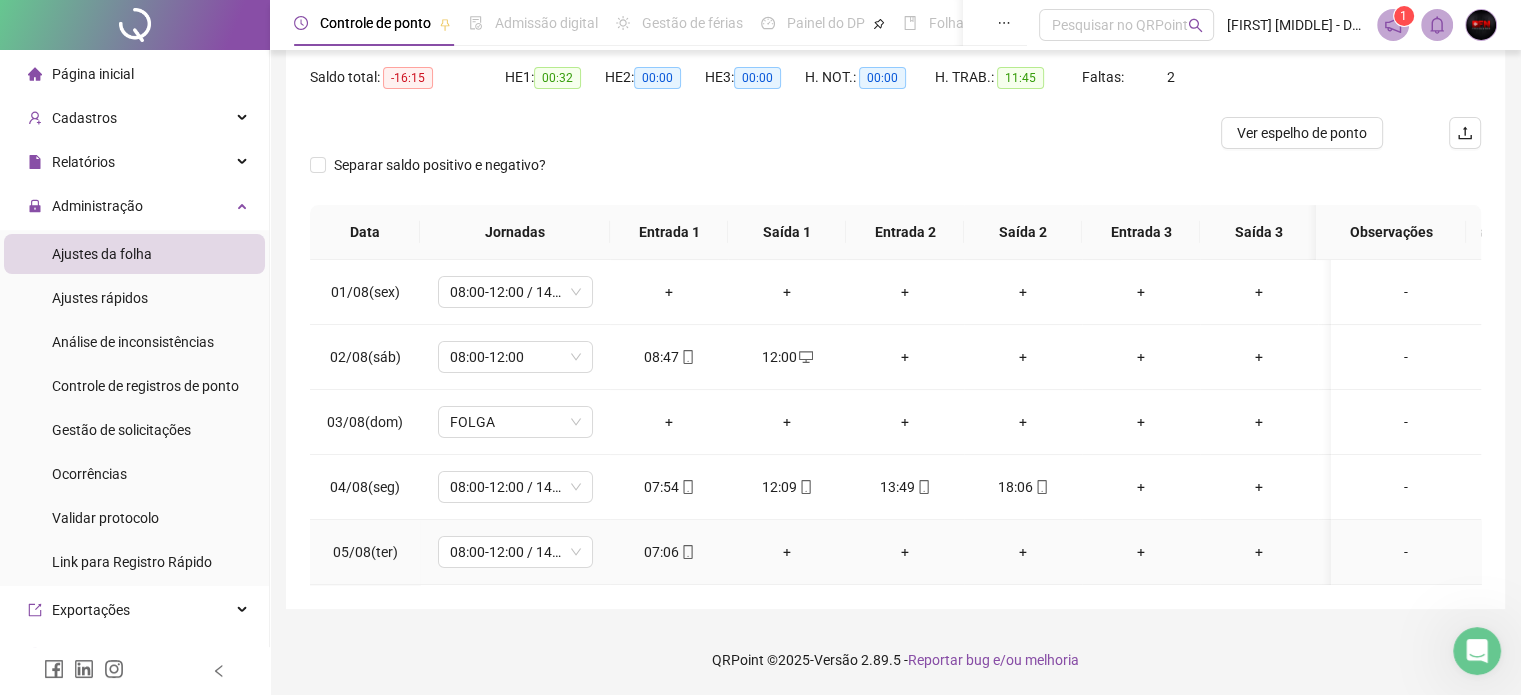 click 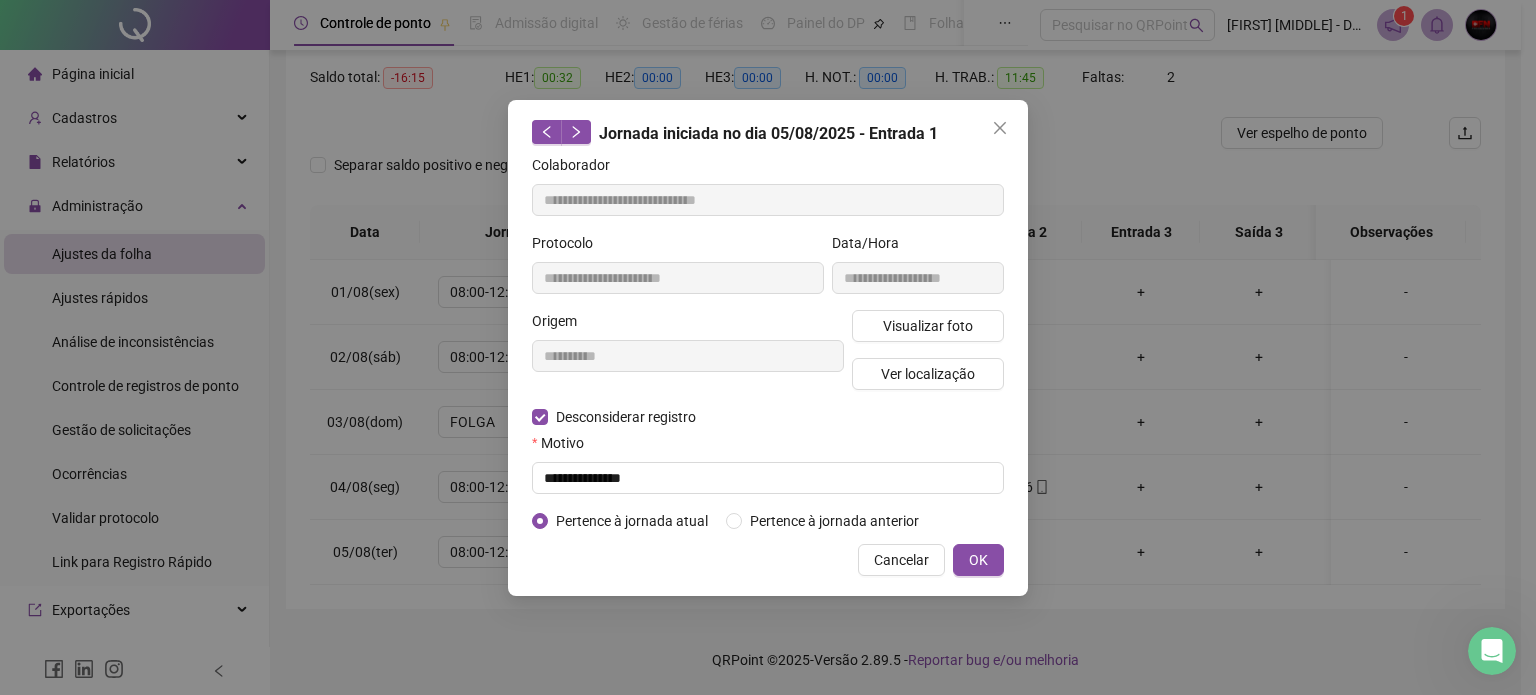type on "**********" 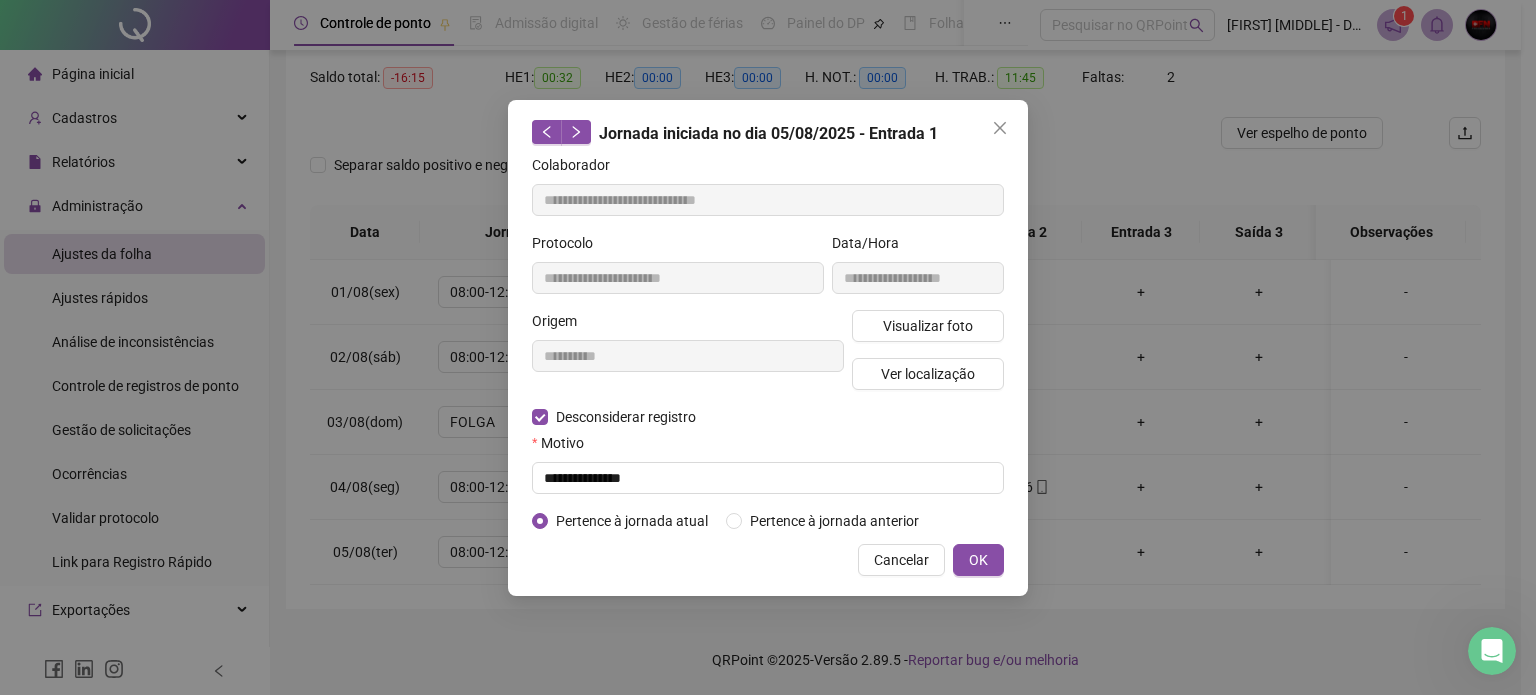 type on "**********" 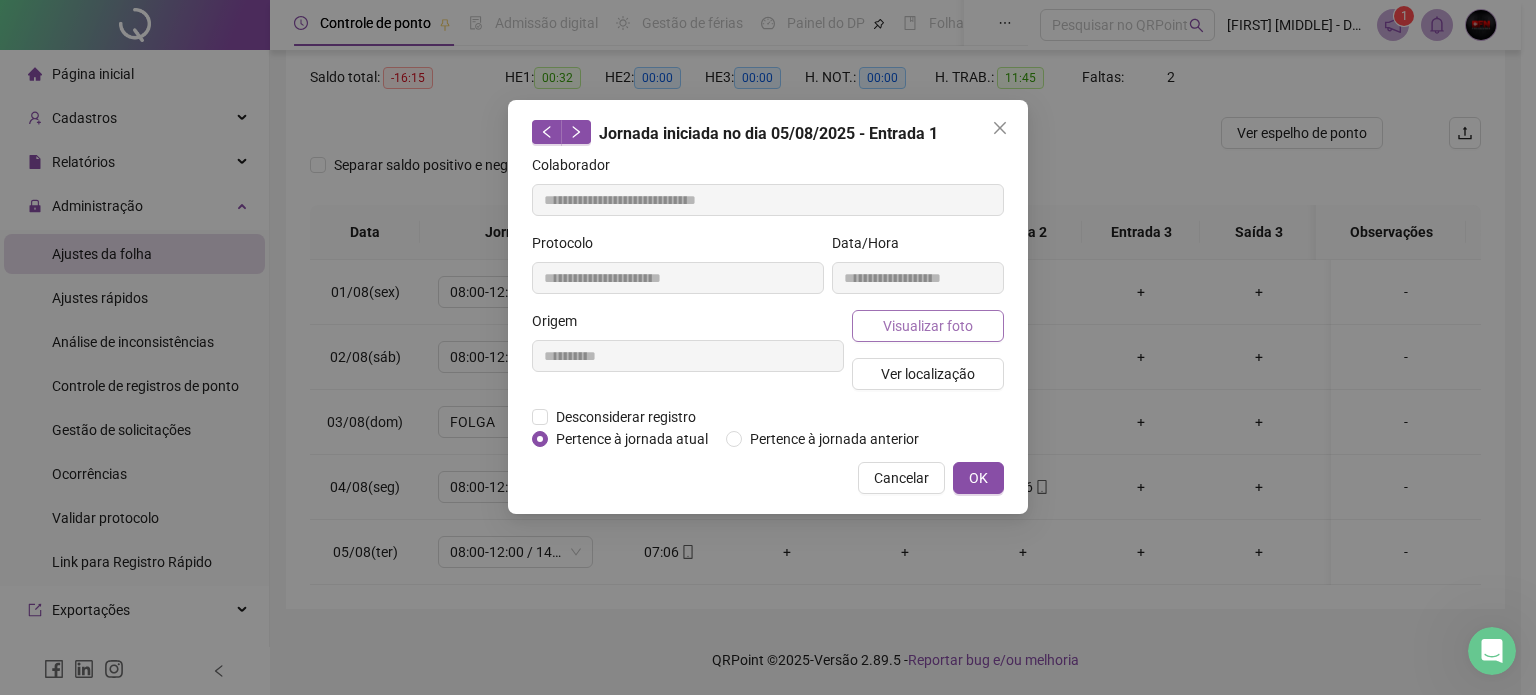 click on "Visualizar foto" at bounding box center (928, 326) 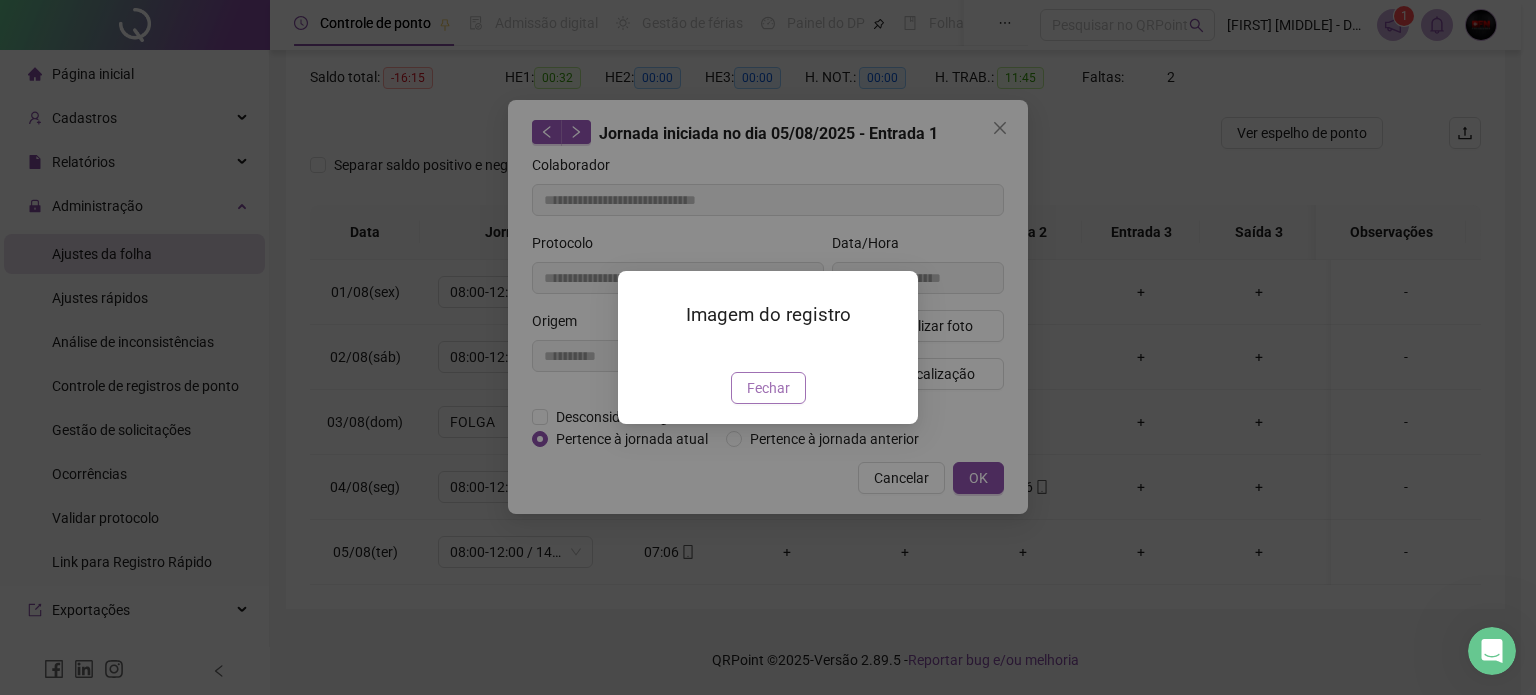 click on "Fechar" at bounding box center [768, 388] 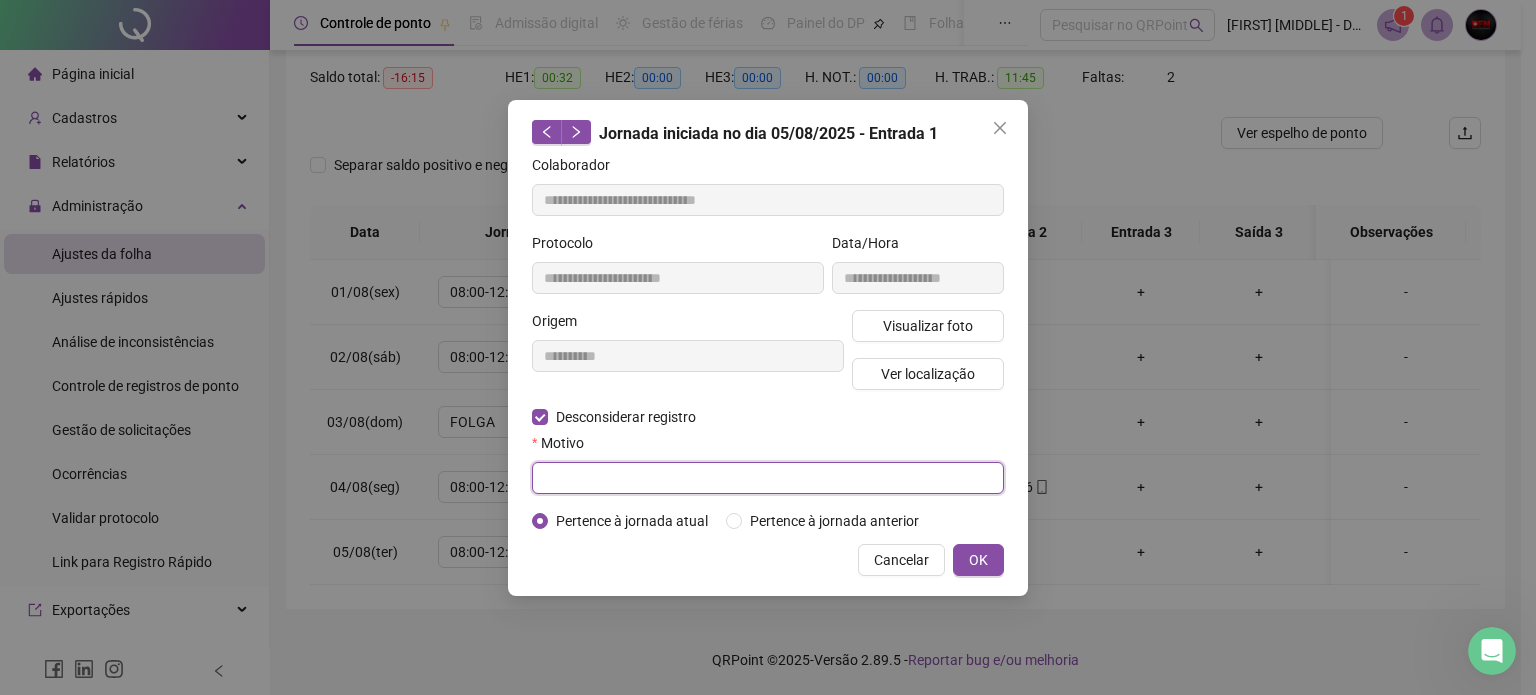 click at bounding box center [768, 478] 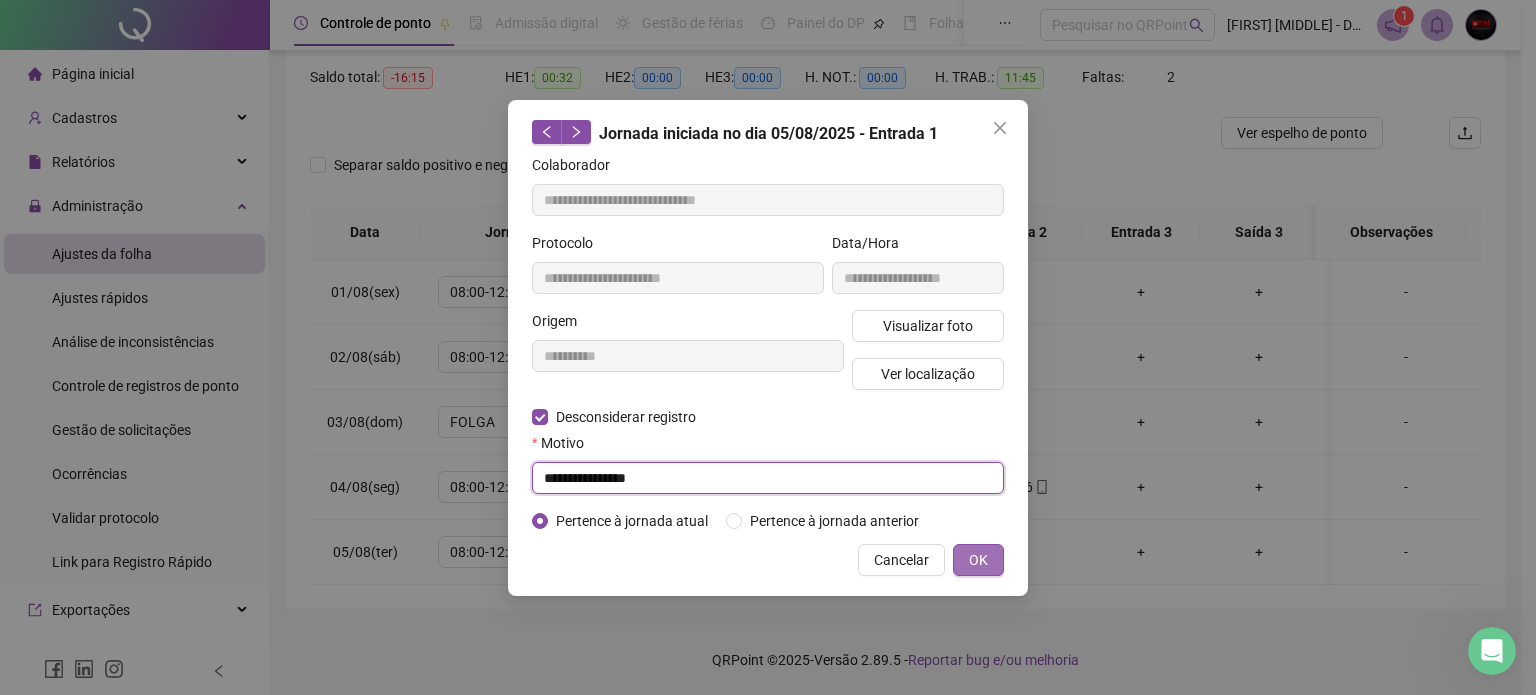 type on "**********" 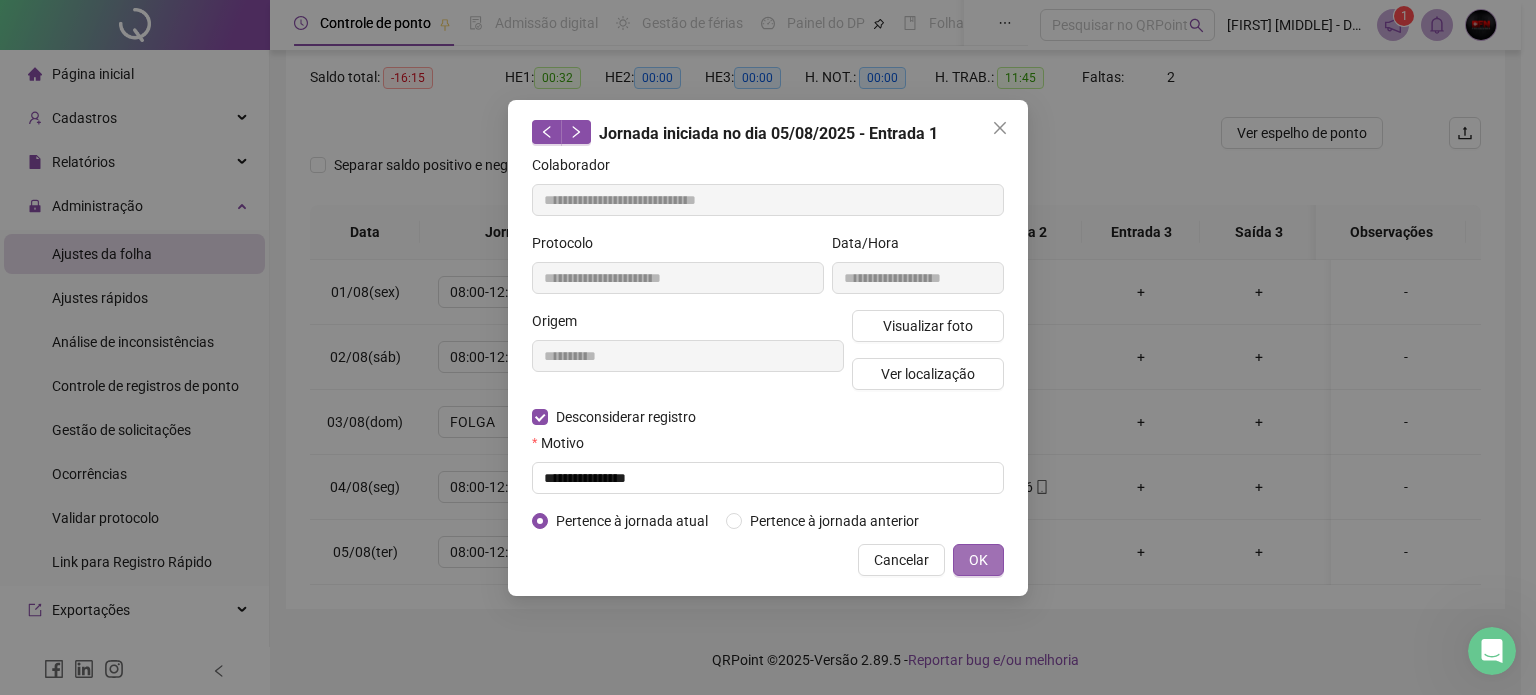 click on "OK" at bounding box center (978, 560) 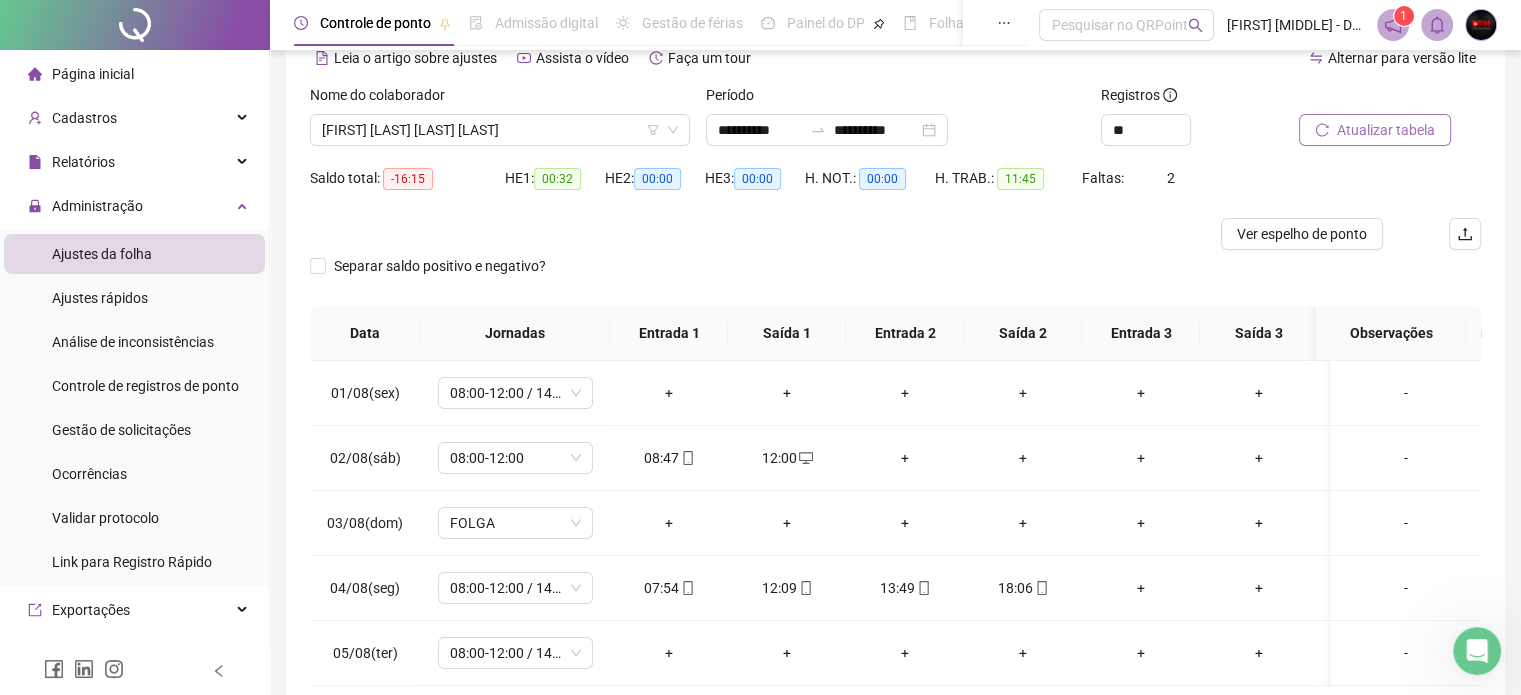 scroll, scrollTop: 0, scrollLeft: 0, axis: both 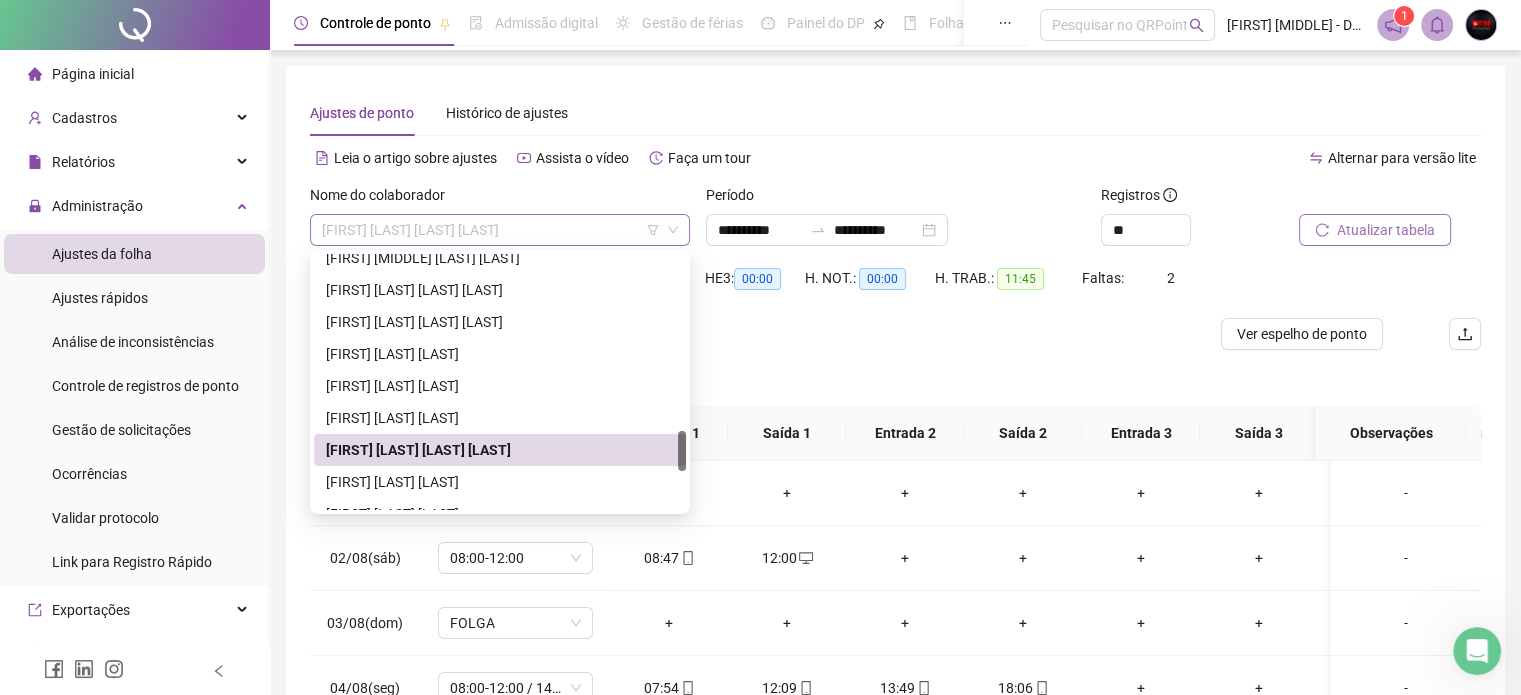 click on "[FIRST] [LAST] [LAST] [LAST]" at bounding box center (500, 230) 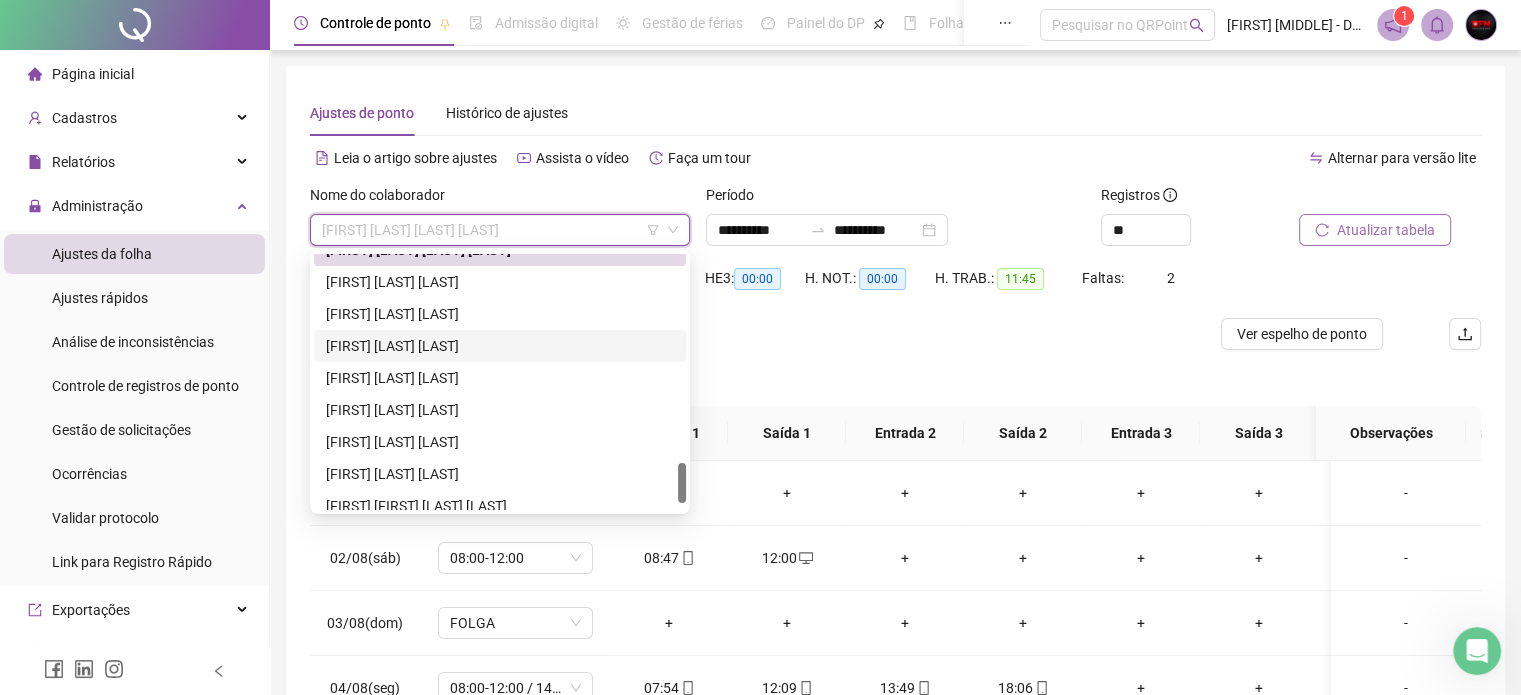scroll, scrollTop: 900, scrollLeft: 0, axis: vertical 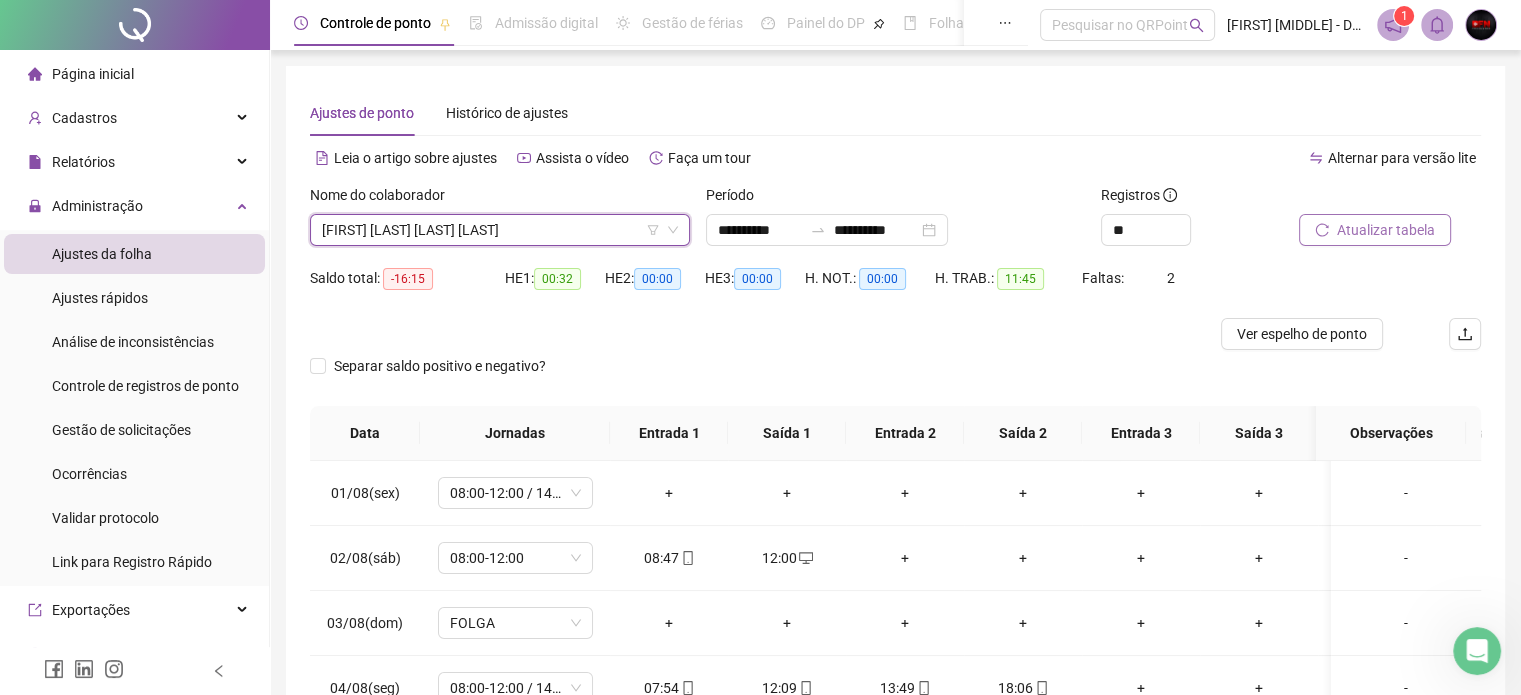 click on "[FIRST] [LAST] [LAST] [LAST]" at bounding box center (500, 230) 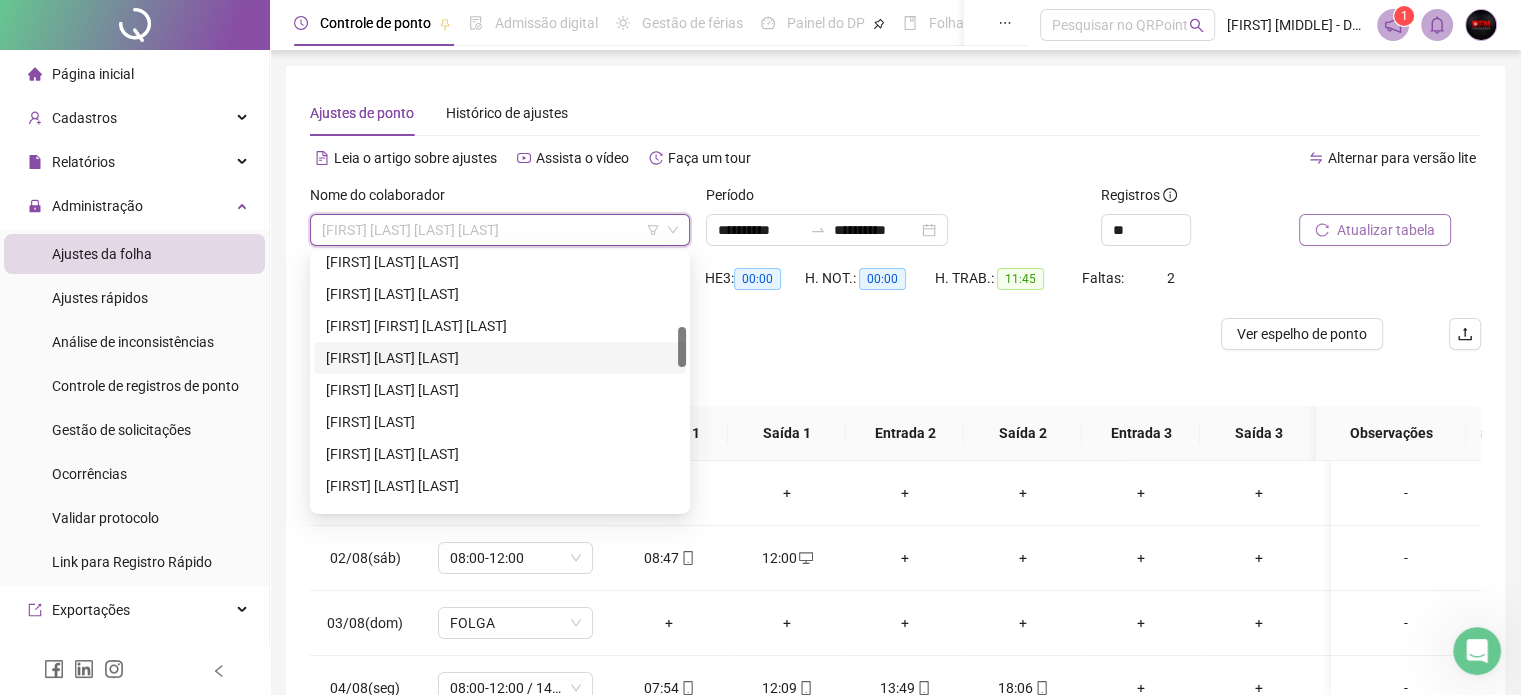 scroll, scrollTop: 356, scrollLeft: 0, axis: vertical 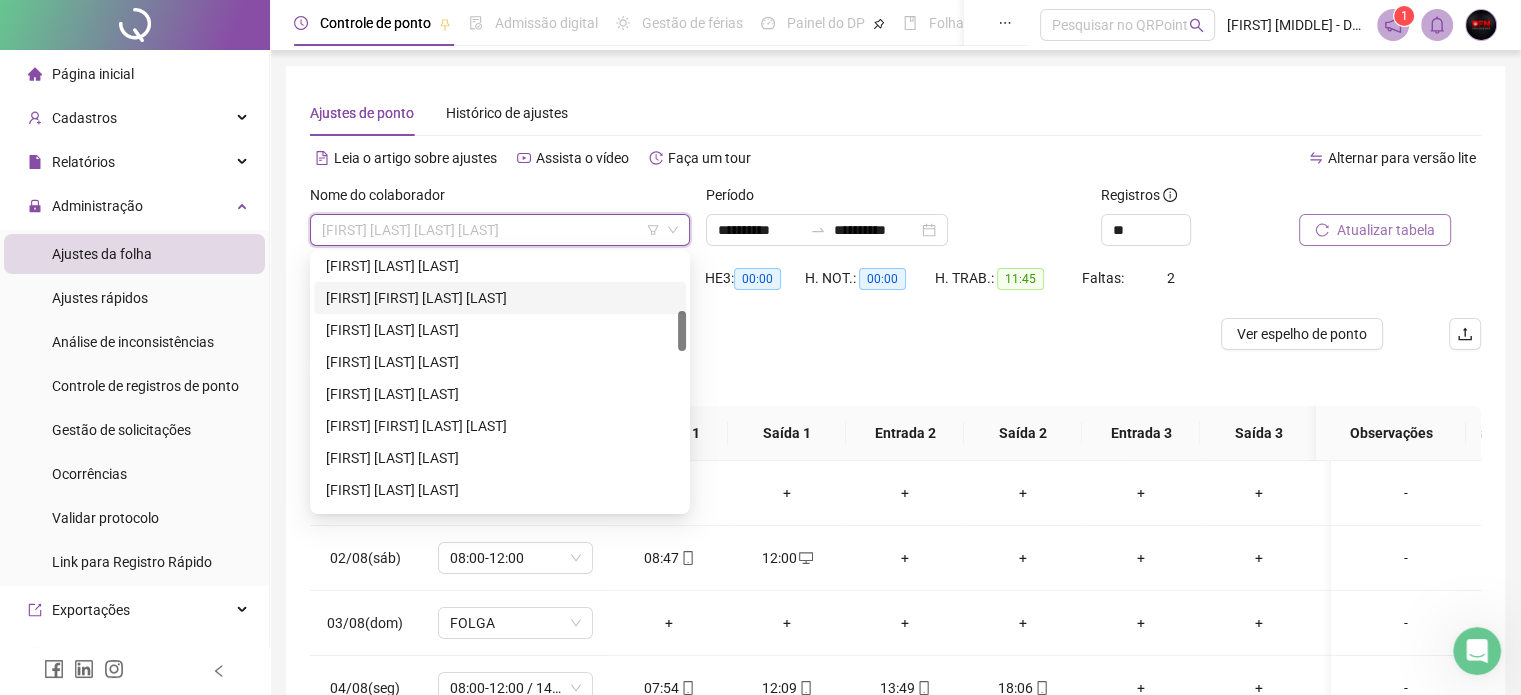 click on "[FIRST] [FIRST] [LAST] [LAST]" at bounding box center (500, 298) 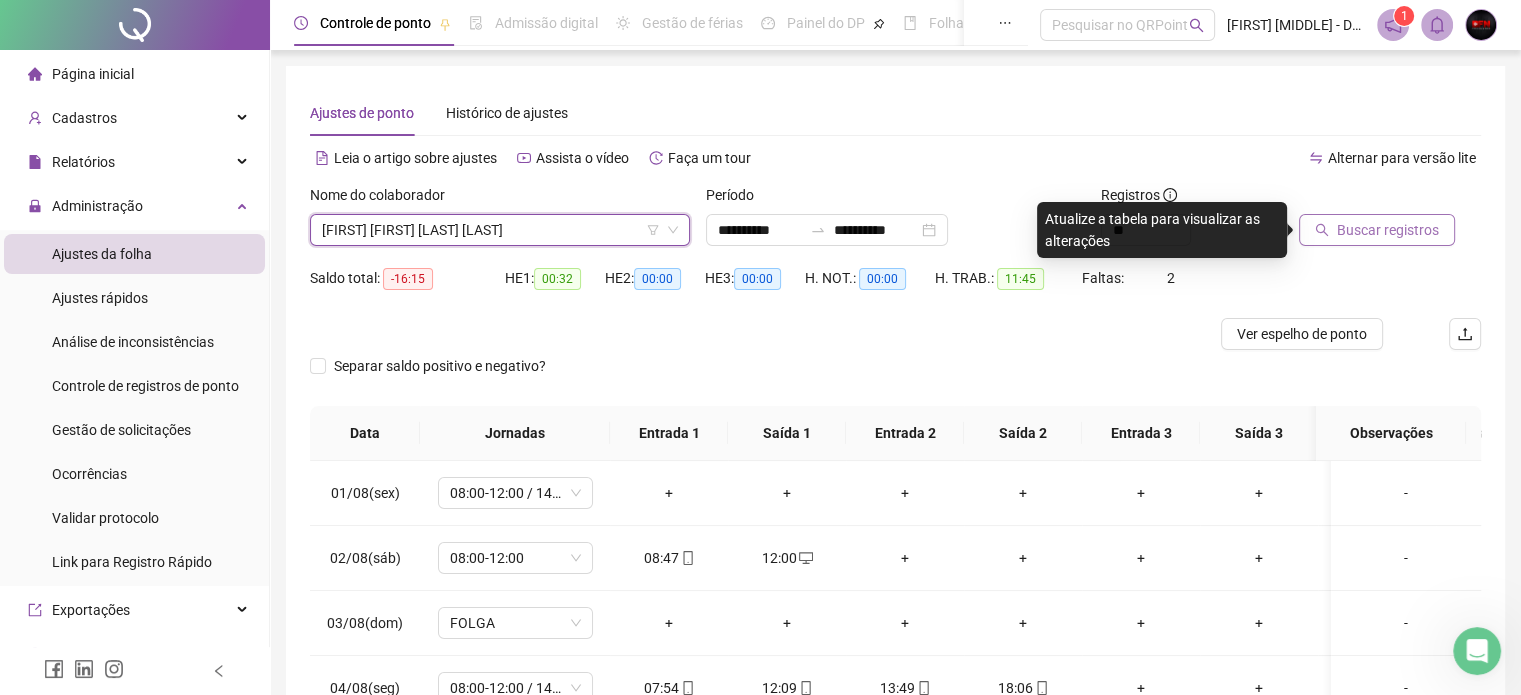 click on "[FIRST] [FIRST] [LAST] [LAST]" at bounding box center (500, 230) 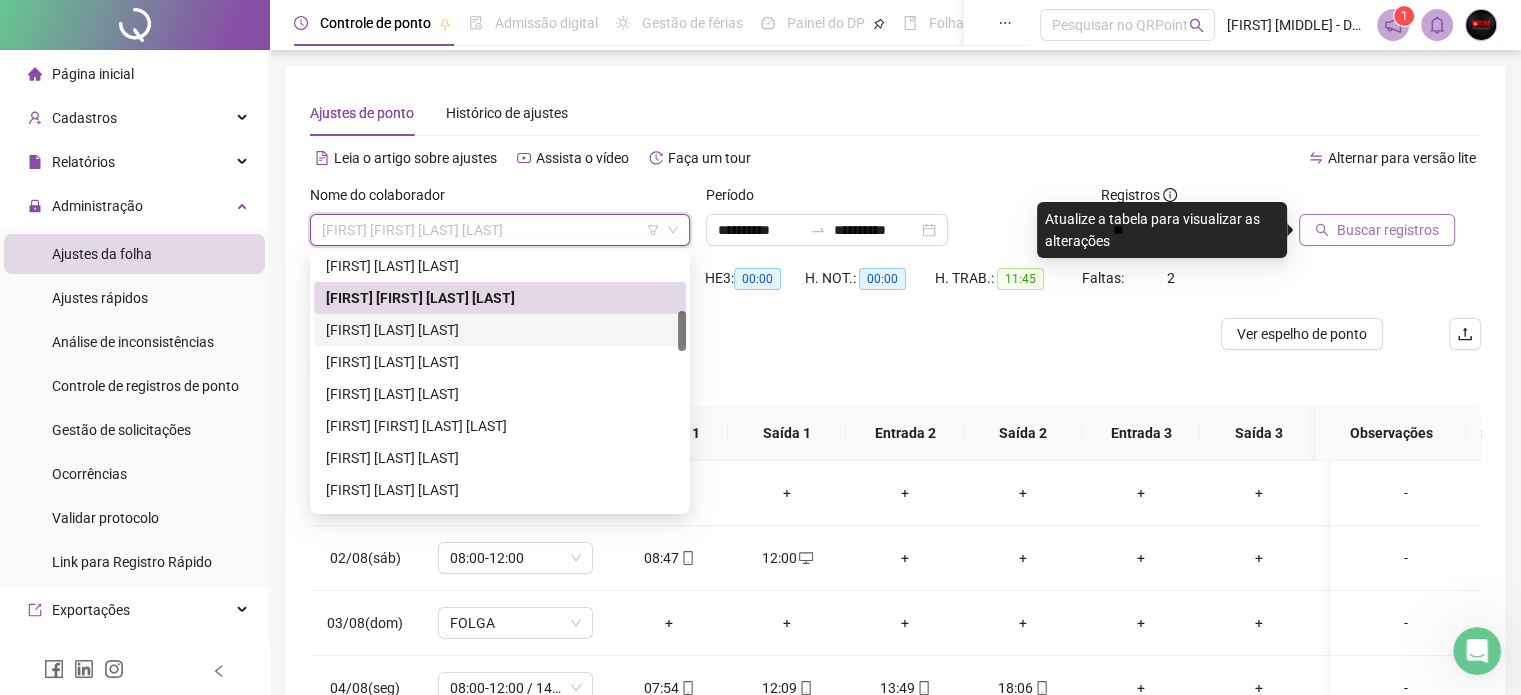 click on "[FIRST] [LAST] [LAST]" at bounding box center [500, 330] 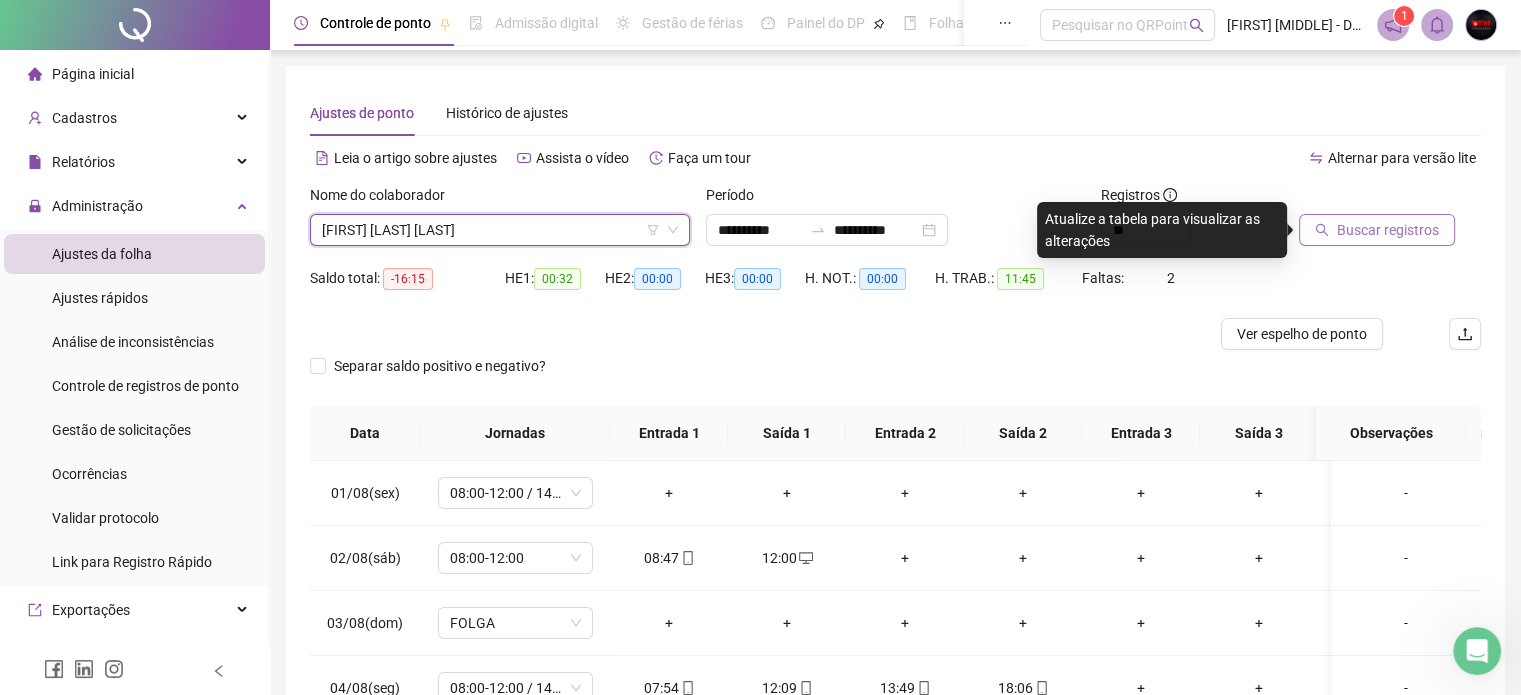 click on "Buscar registros" at bounding box center [1388, 230] 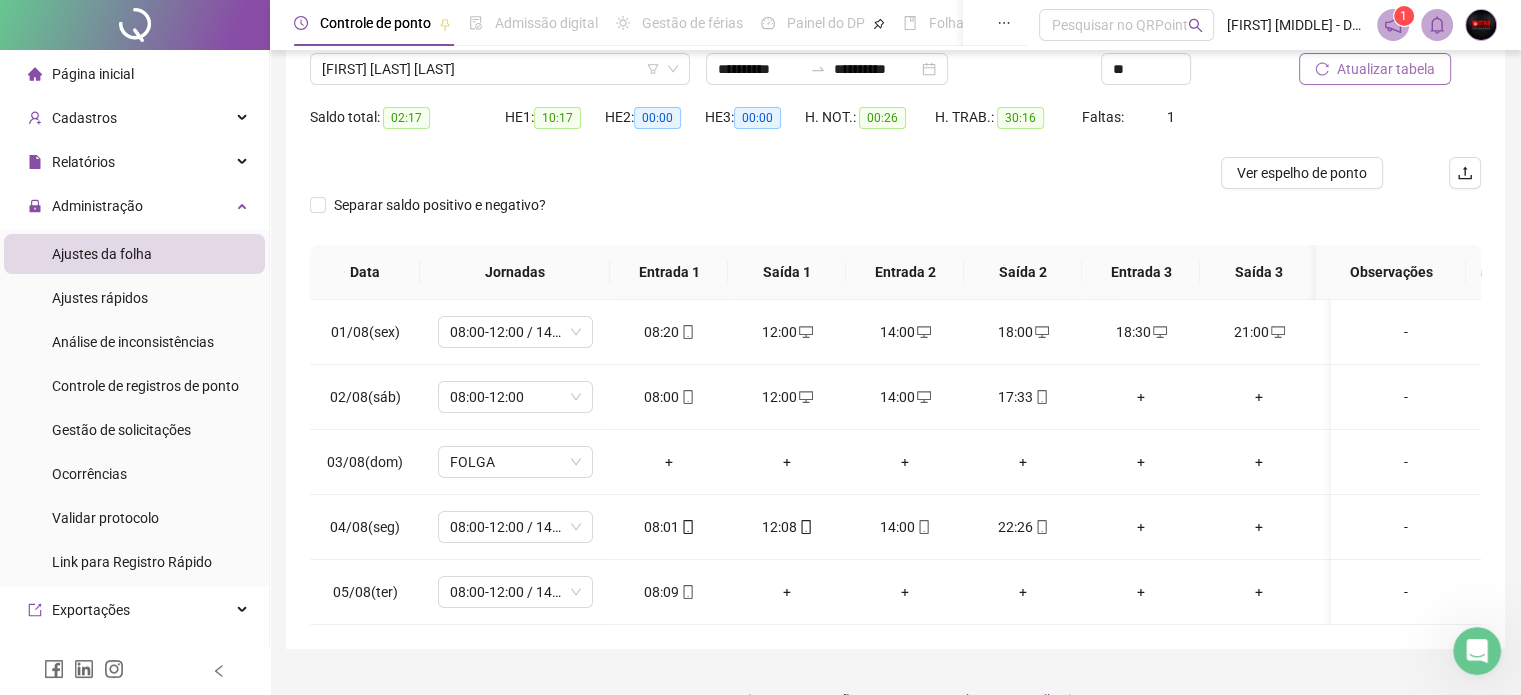 scroll, scrollTop: 206, scrollLeft: 0, axis: vertical 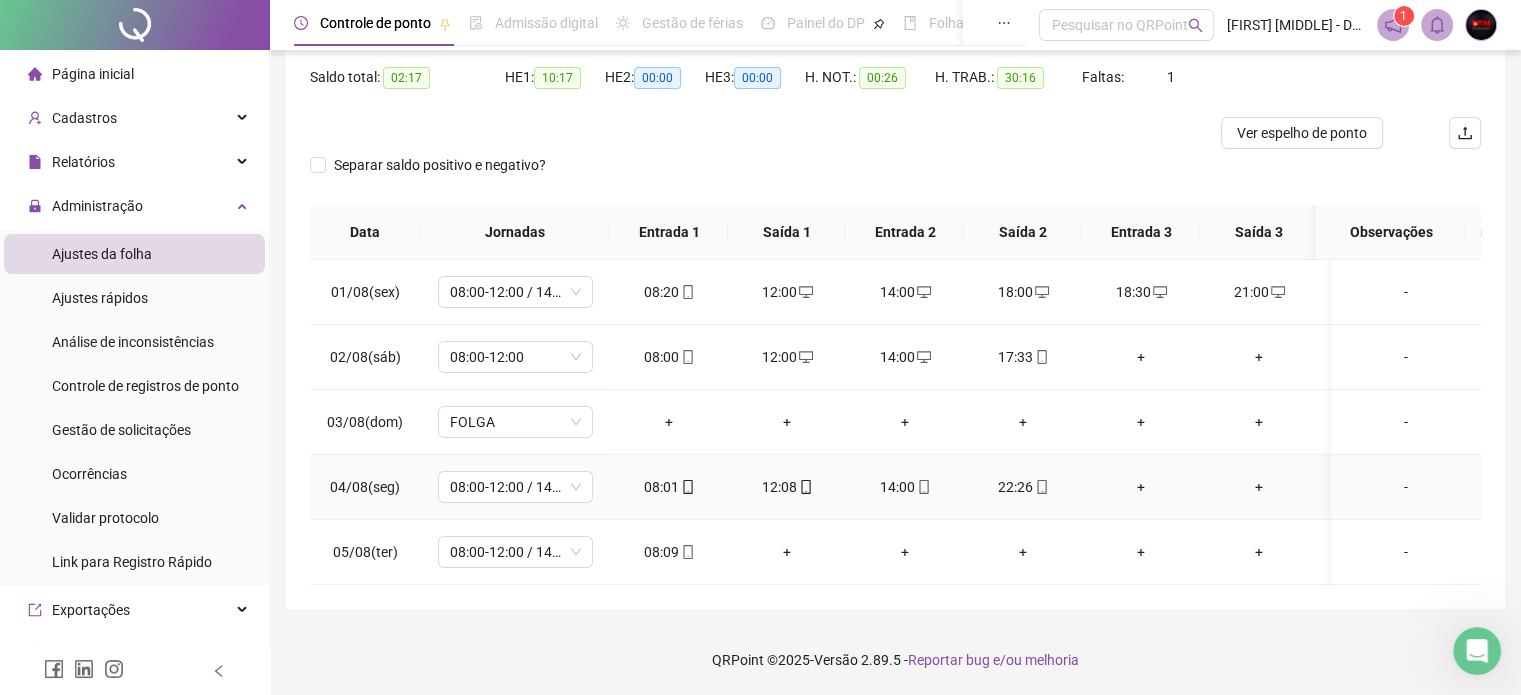 click on "+" at bounding box center (1141, 487) 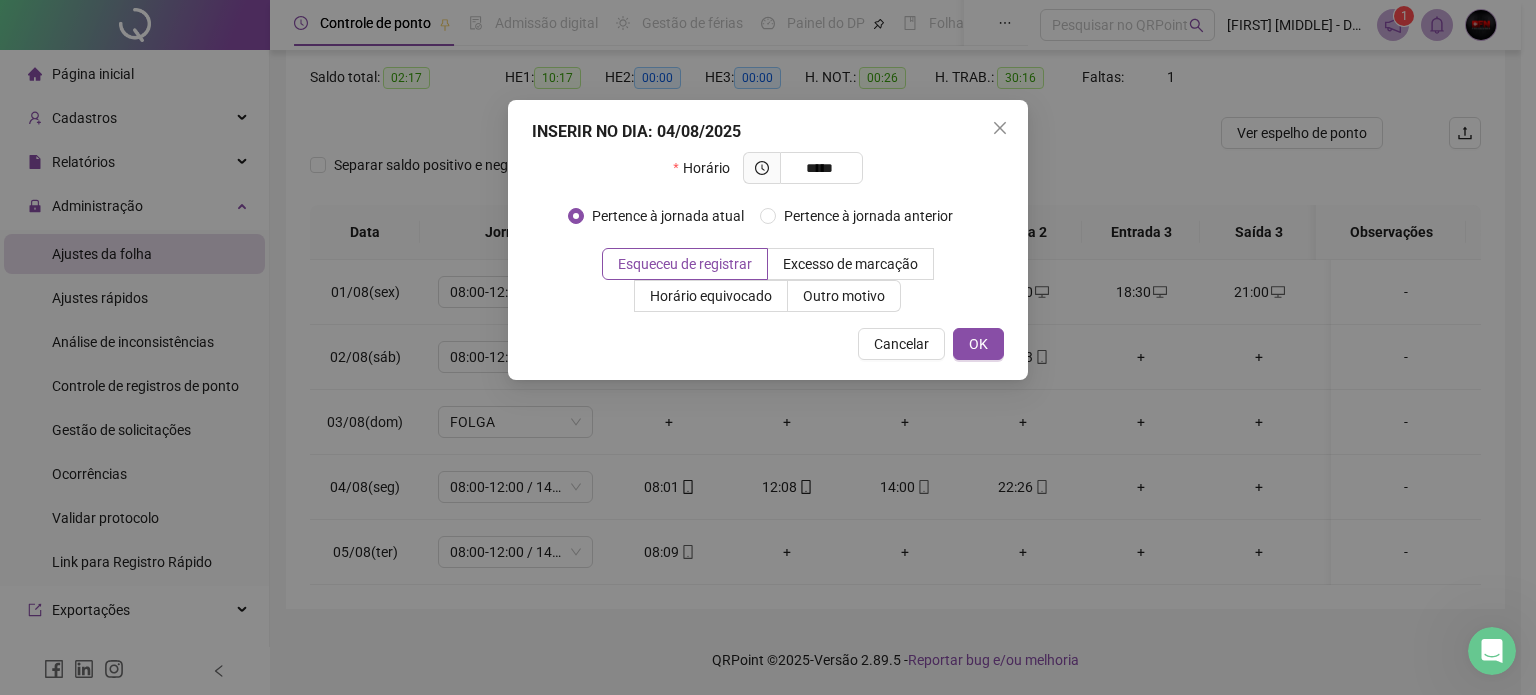 type on "*****" 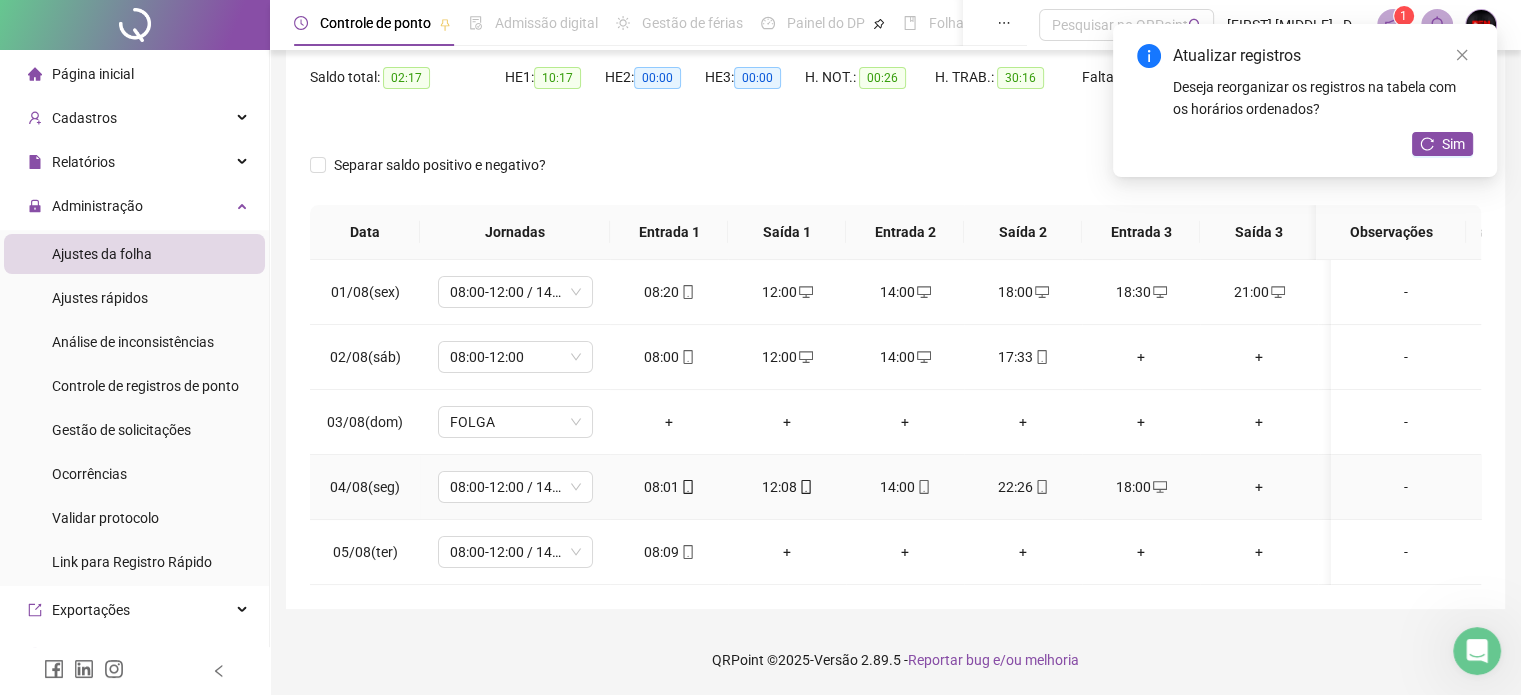 click on "+" at bounding box center (1259, 487) 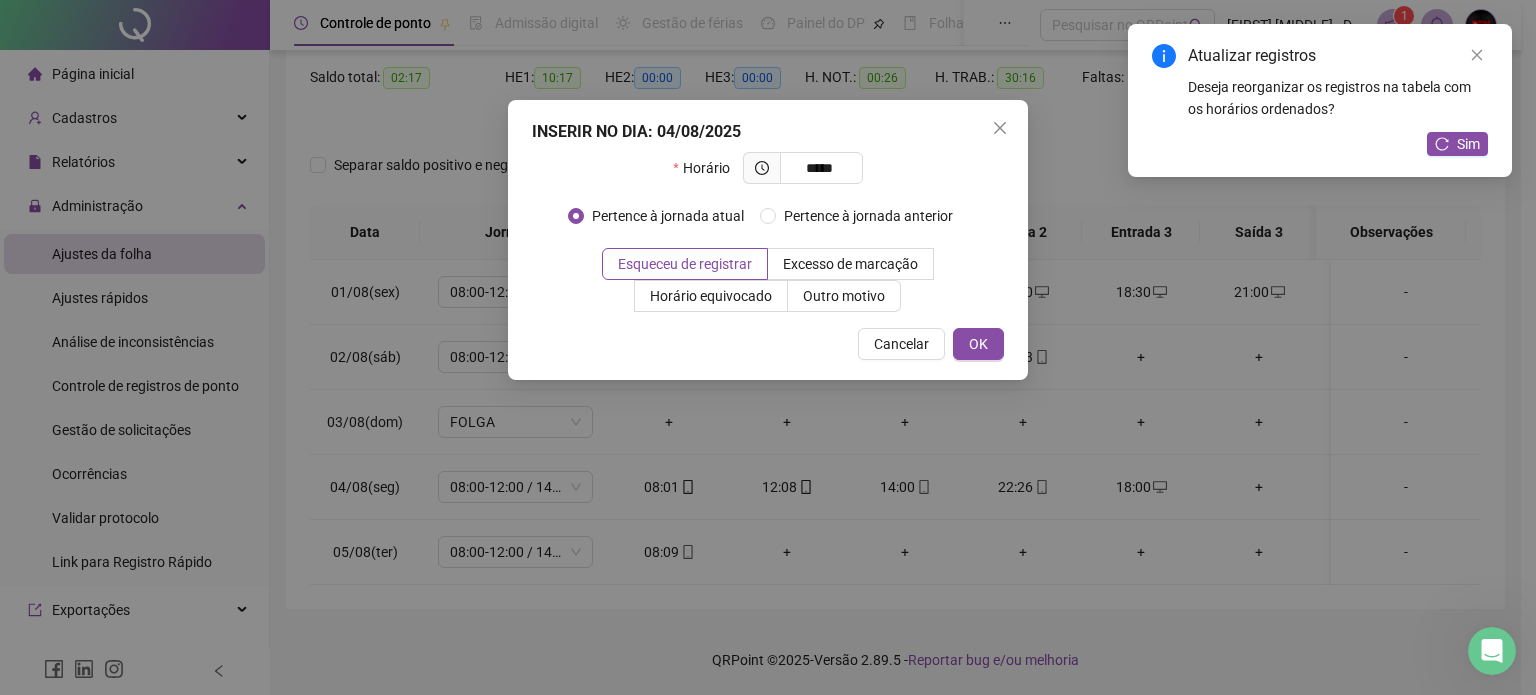 type on "*****" 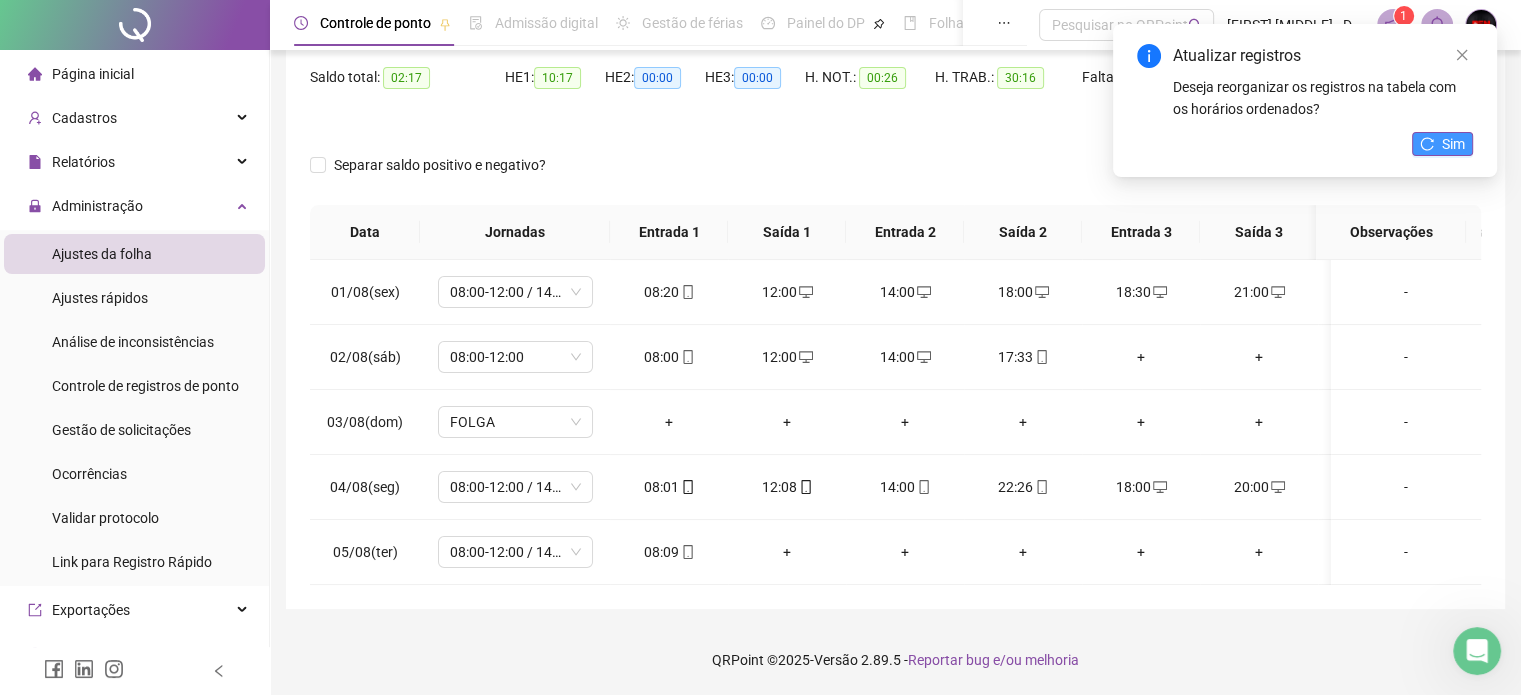 click 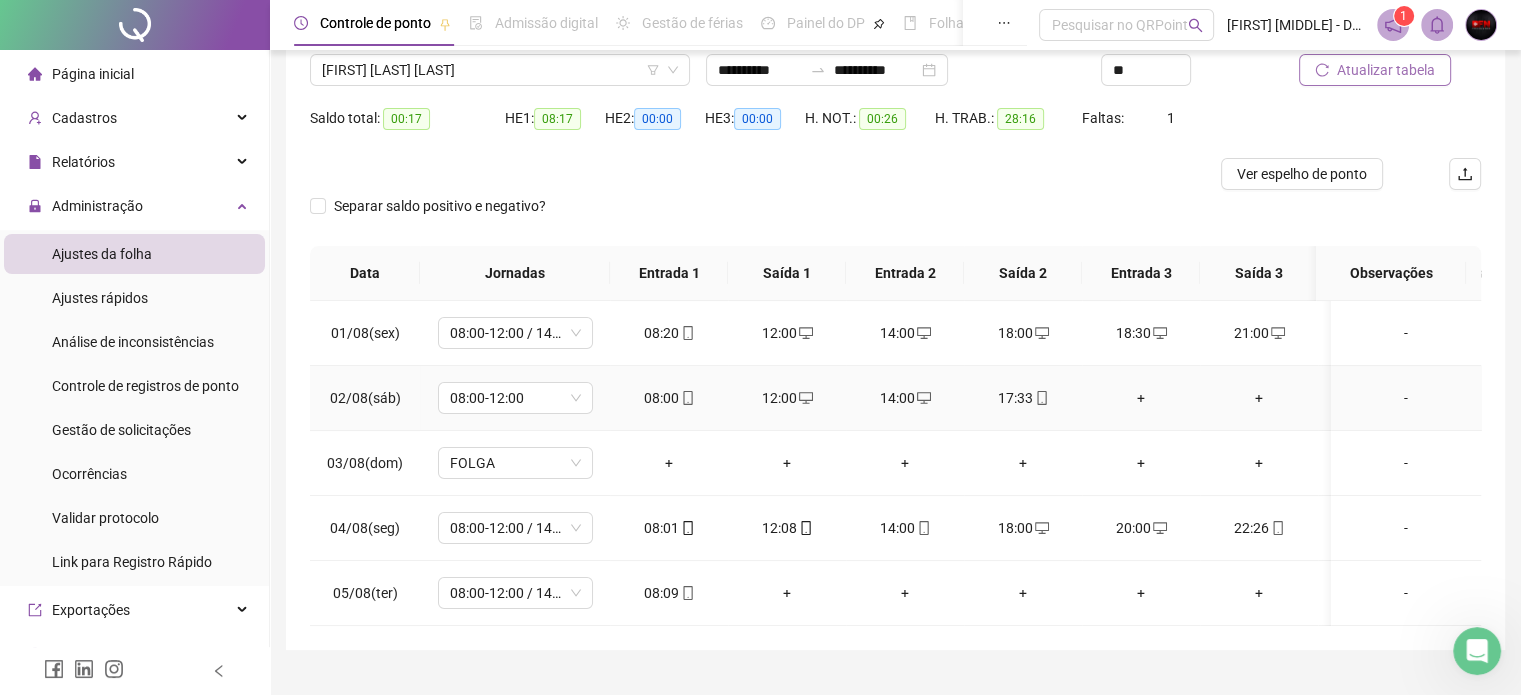 scroll, scrollTop: 115, scrollLeft: 0, axis: vertical 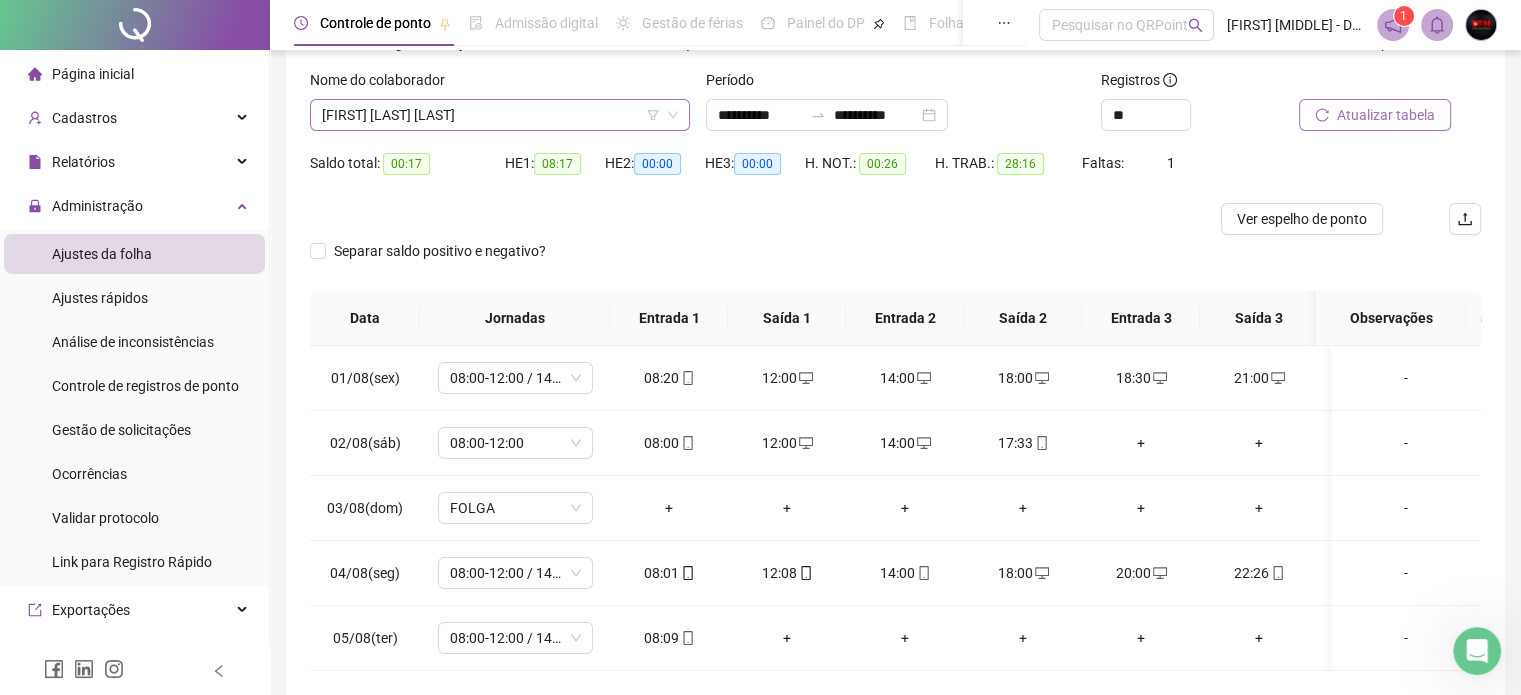 click on "[FIRST] [LAST] [LAST]" at bounding box center (500, 115) 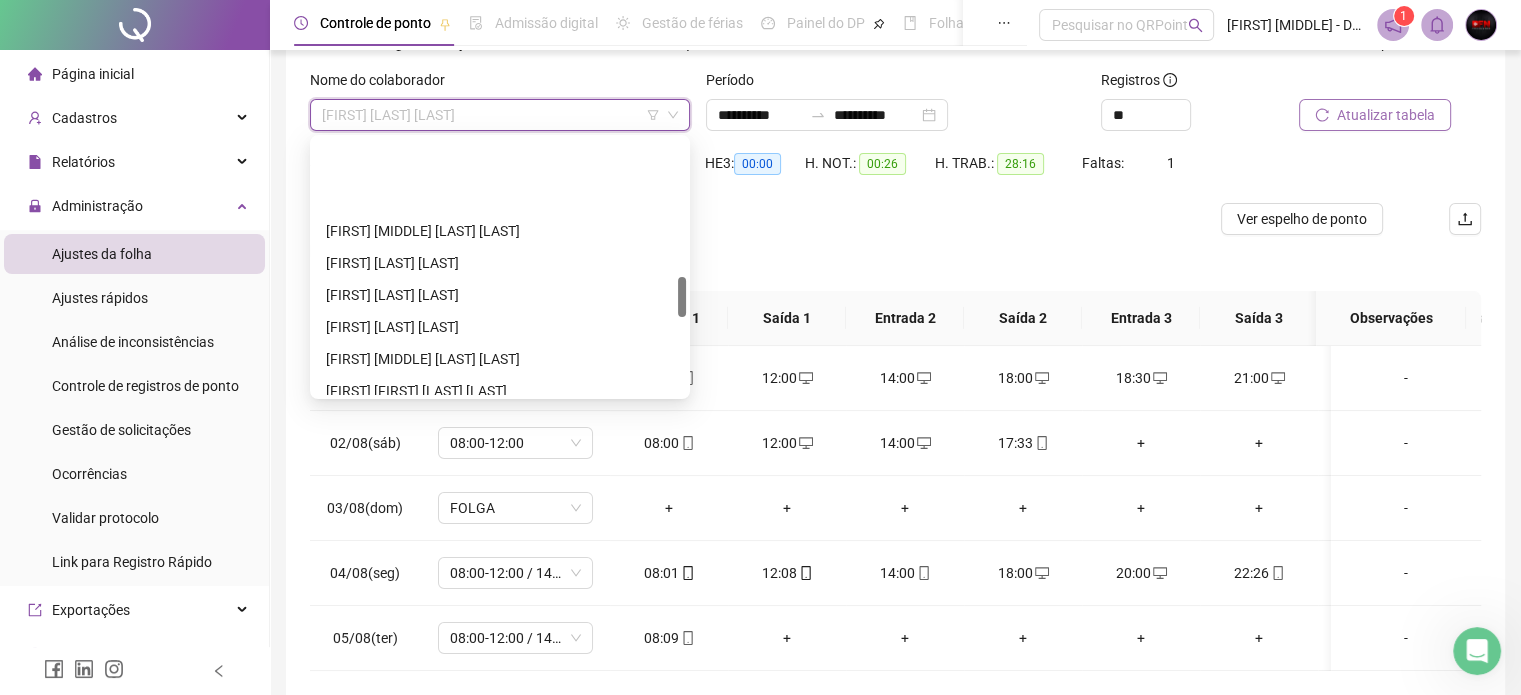 scroll, scrollTop: 856, scrollLeft: 0, axis: vertical 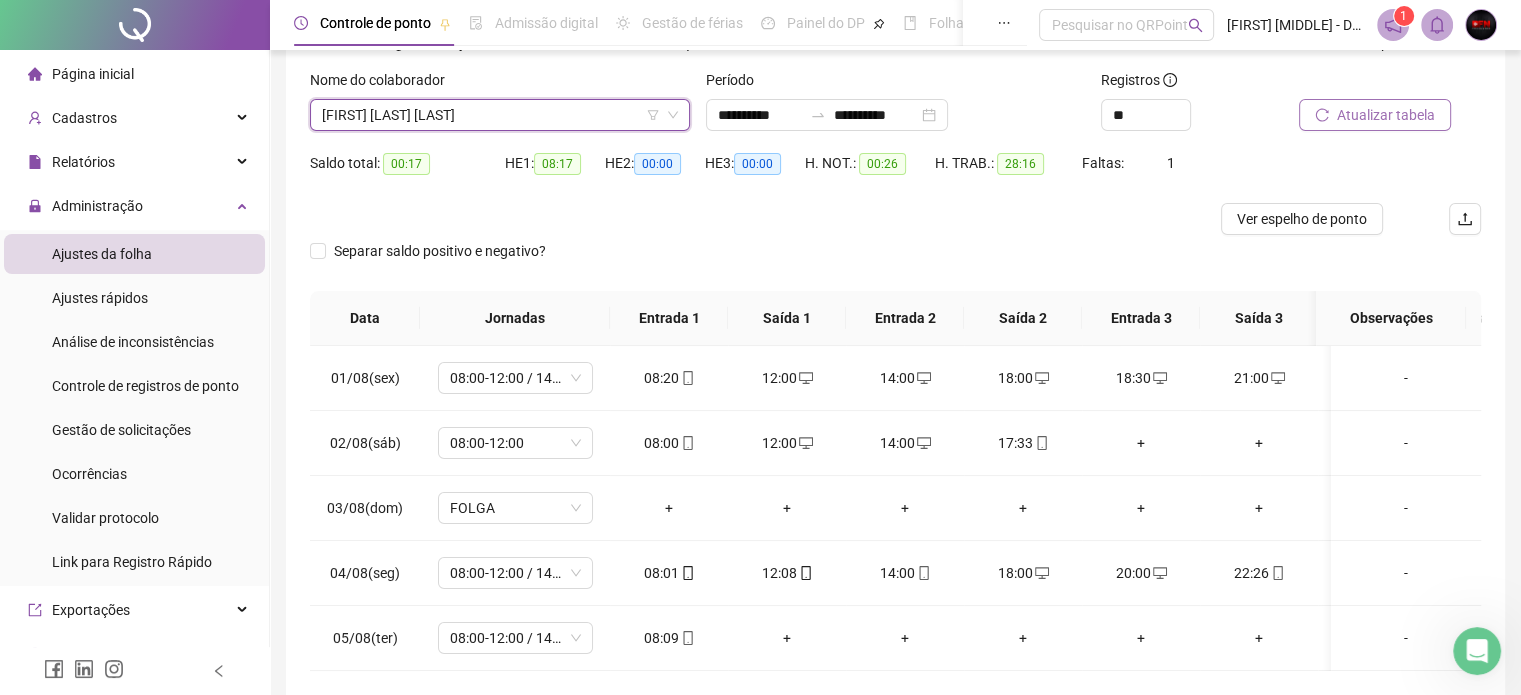 click on "[FIRST] [LAST] [LAST]" at bounding box center (500, 115) 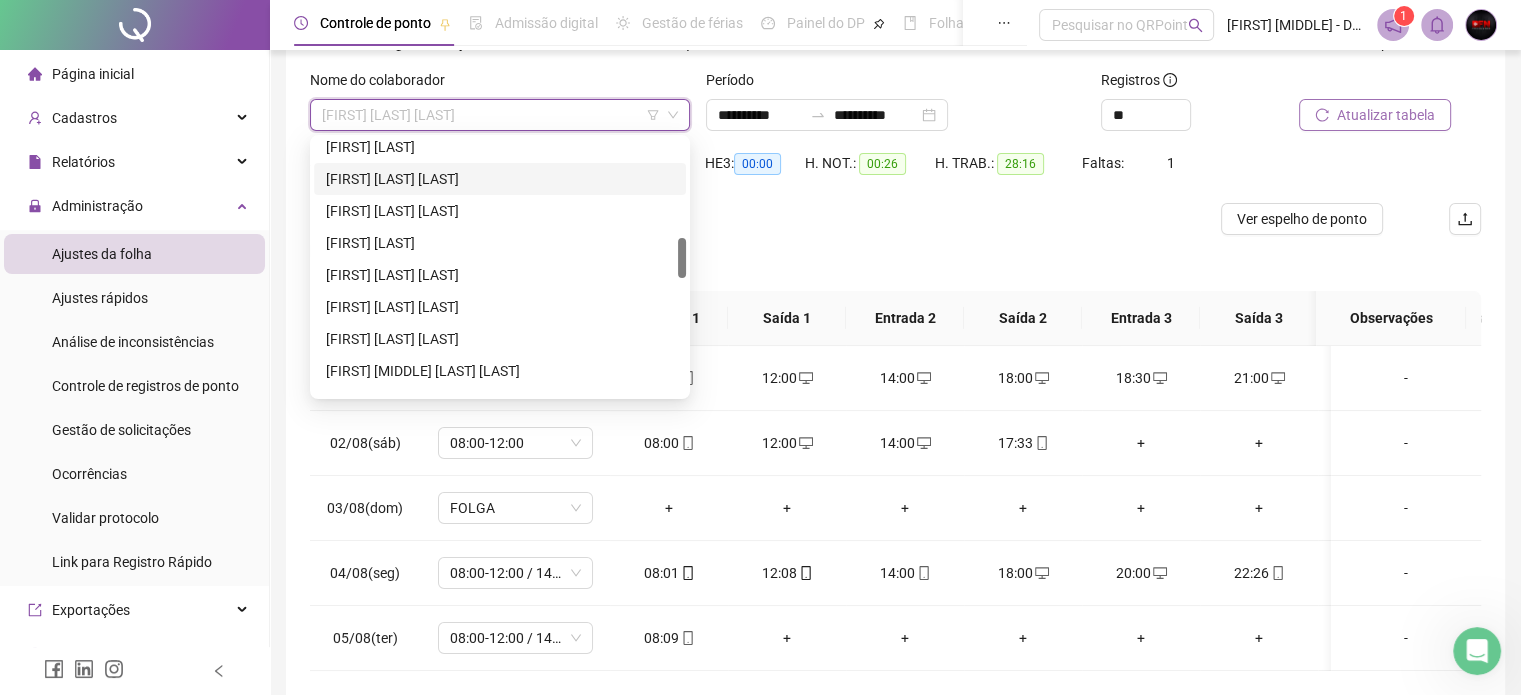 scroll, scrollTop: 716, scrollLeft: 0, axis: vertical 